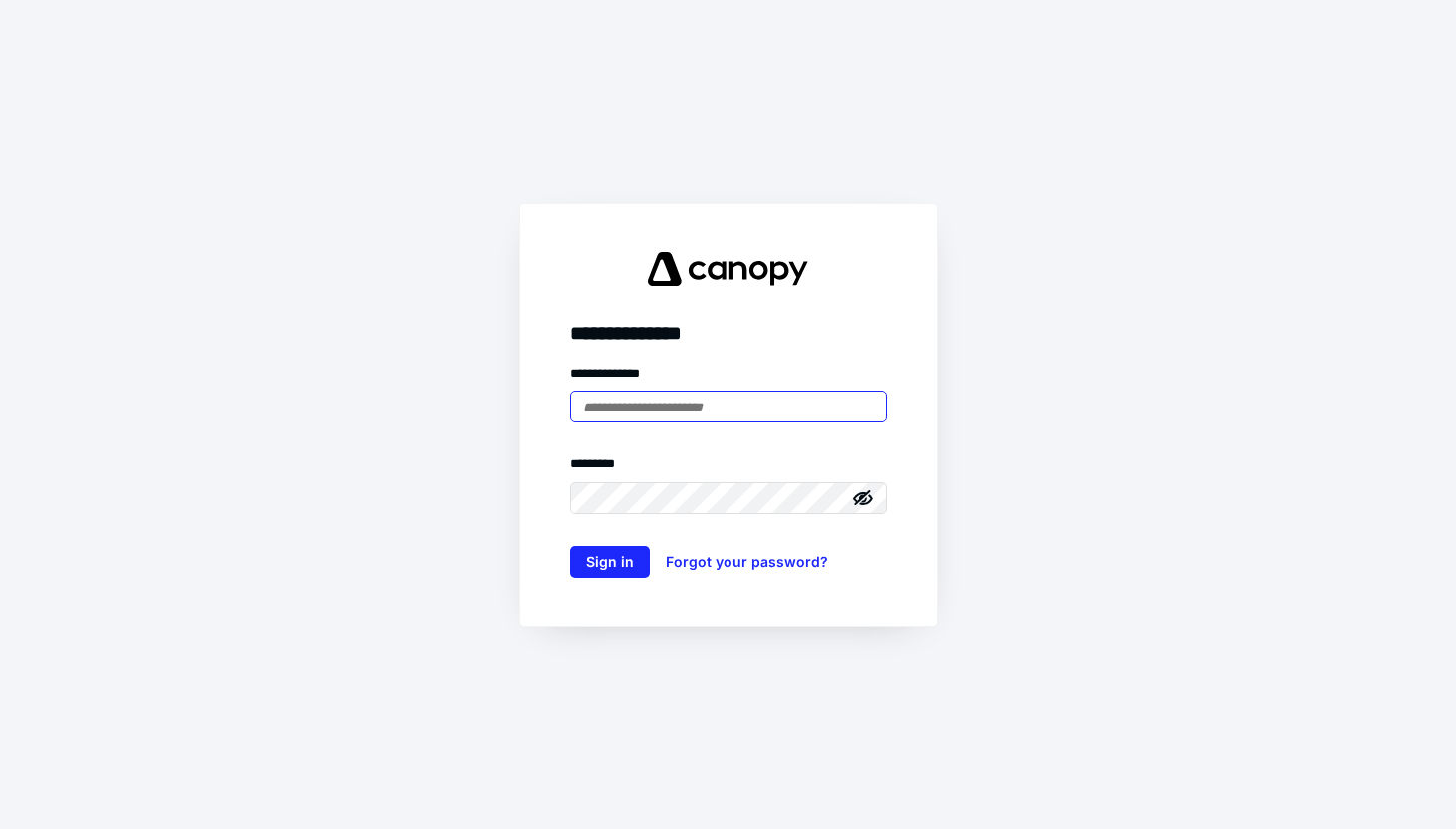 scroll, scrollTop: 0, scrollLeft: 0, axis: both 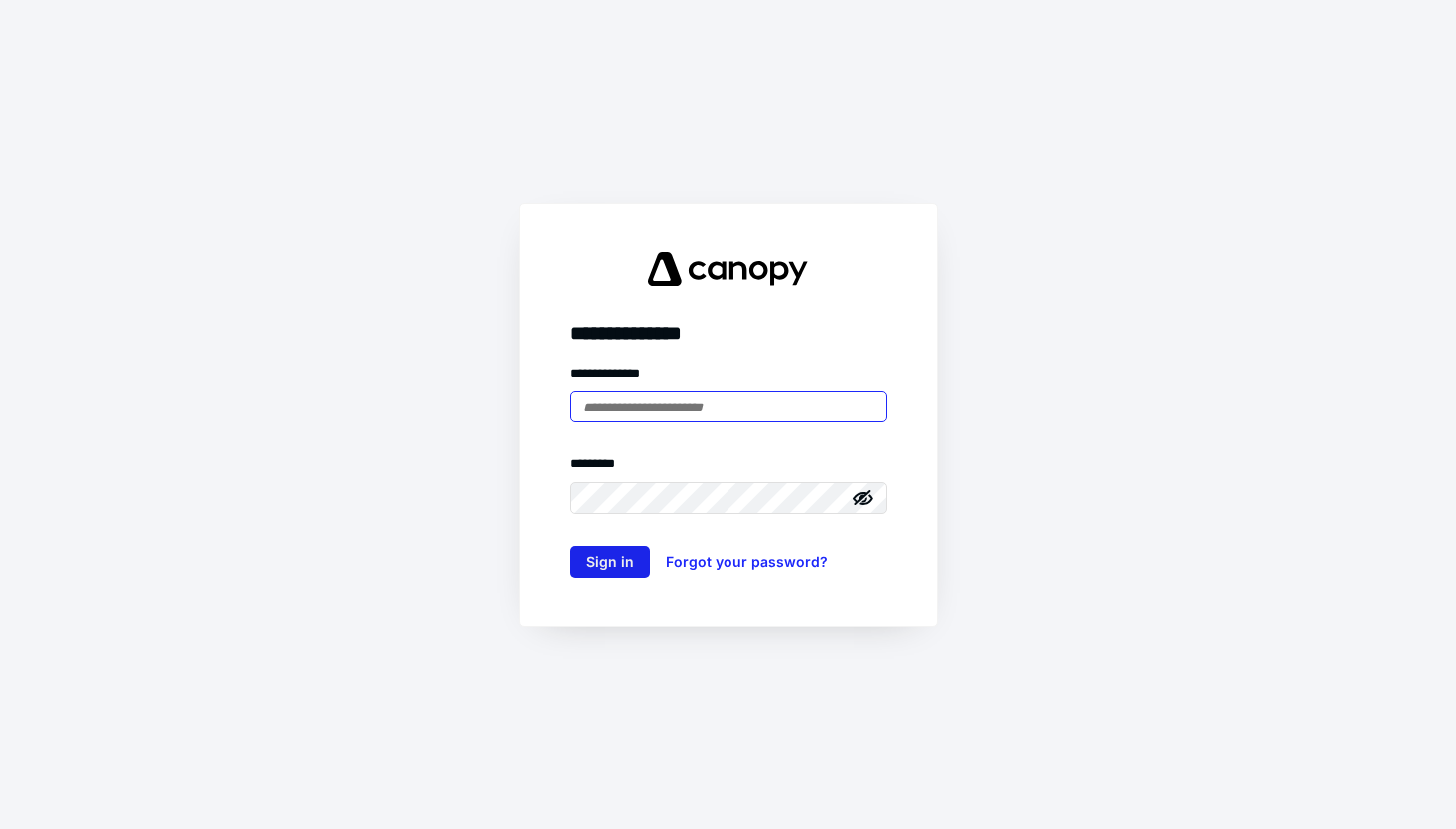 type on "**********" 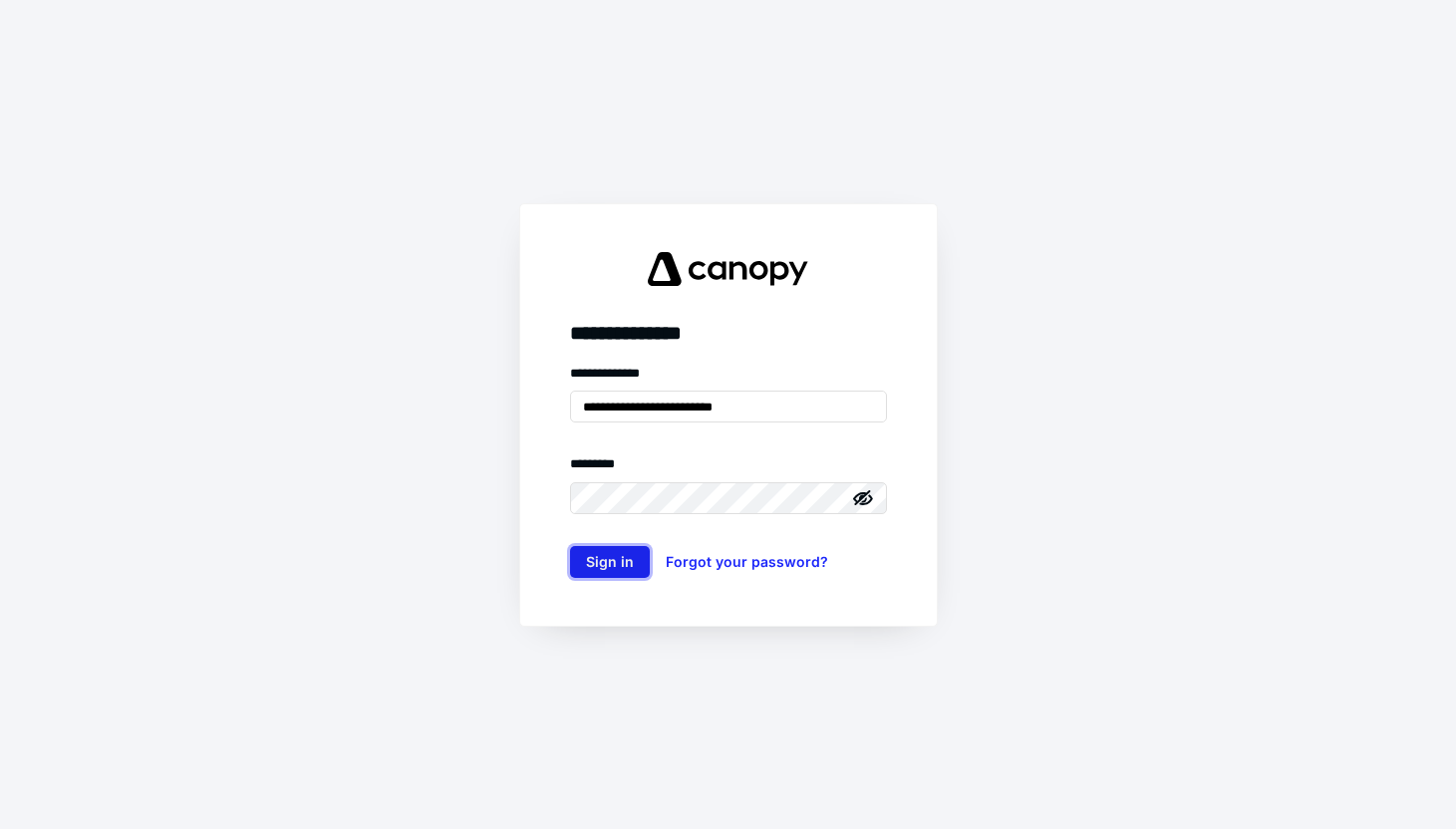 click on "Sign in" at bounding box center (610, 562) 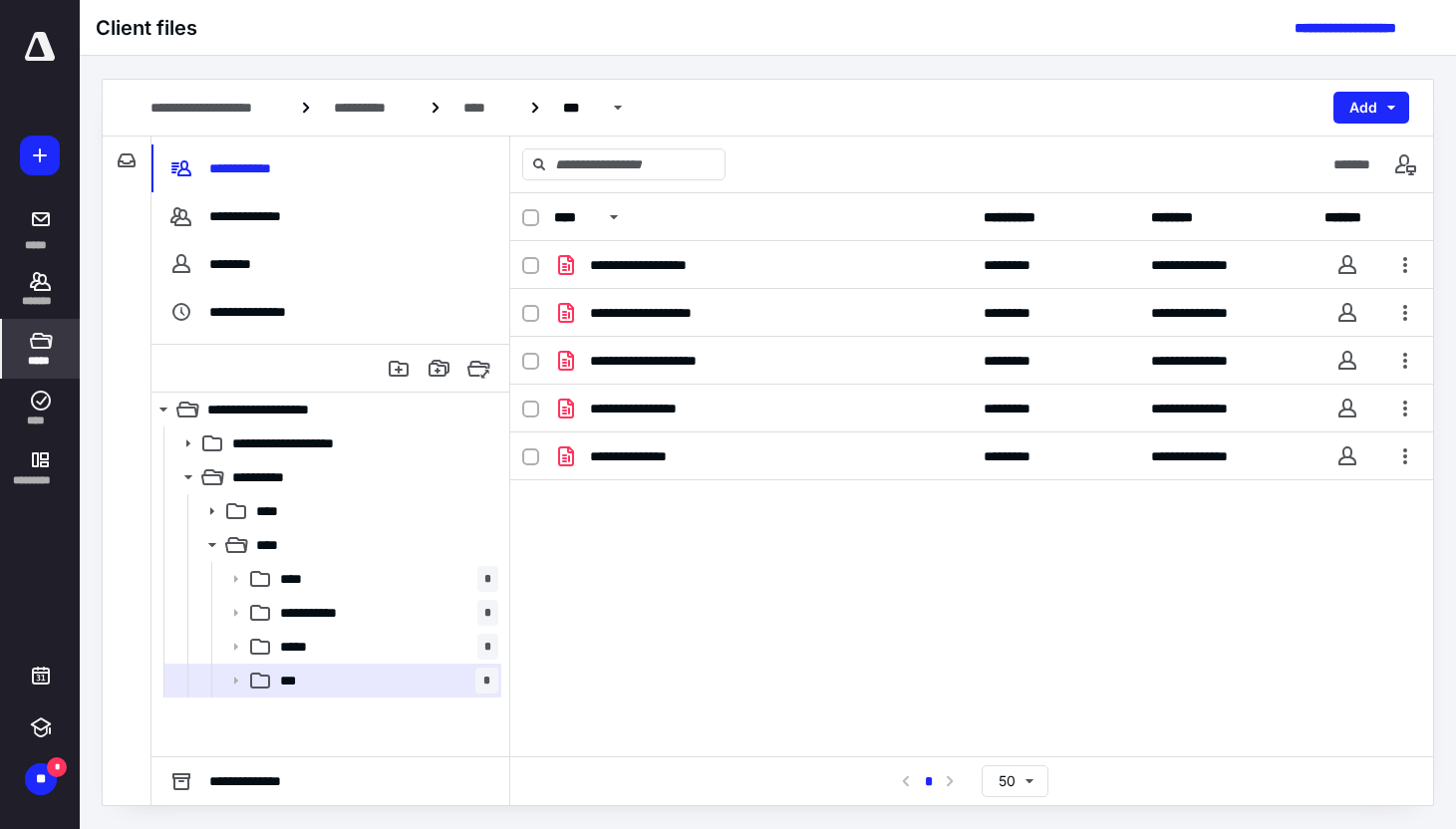 scroll, scrollTop: 0, scrollLeft: 0, axis: both 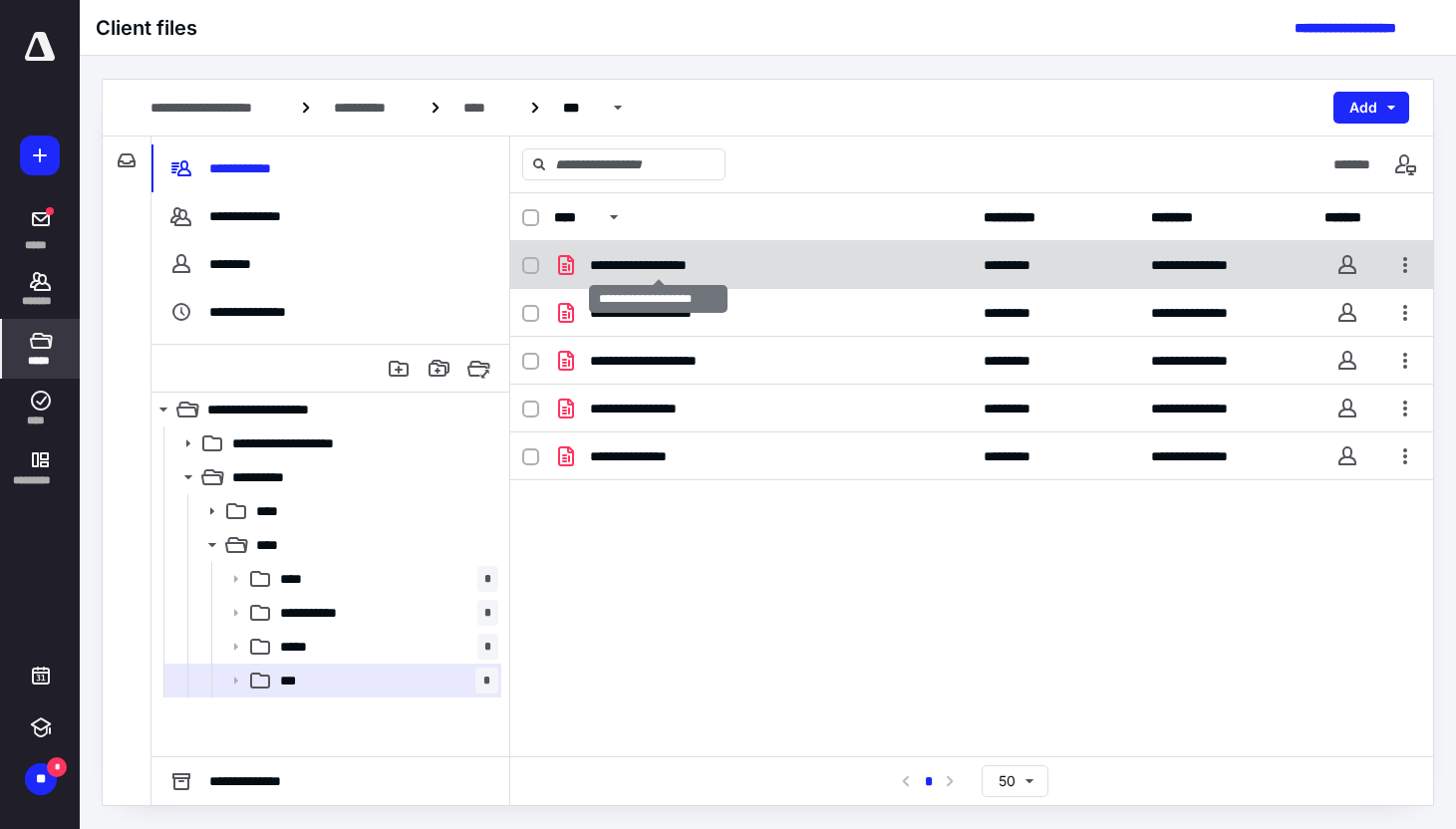click on "**********" at bounding box center (658, 265) 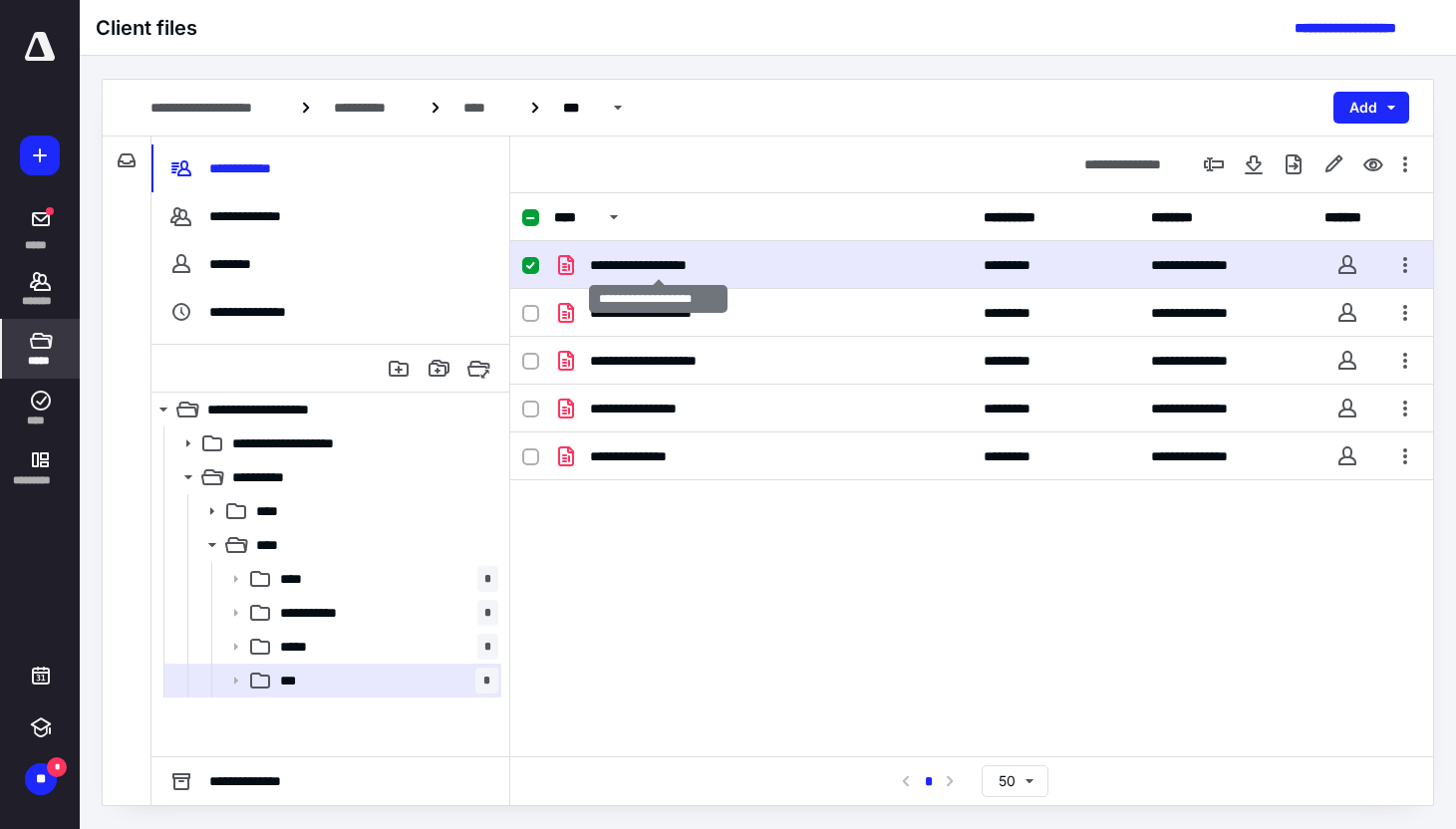 click on "**********" at bounding box center [658, 265] 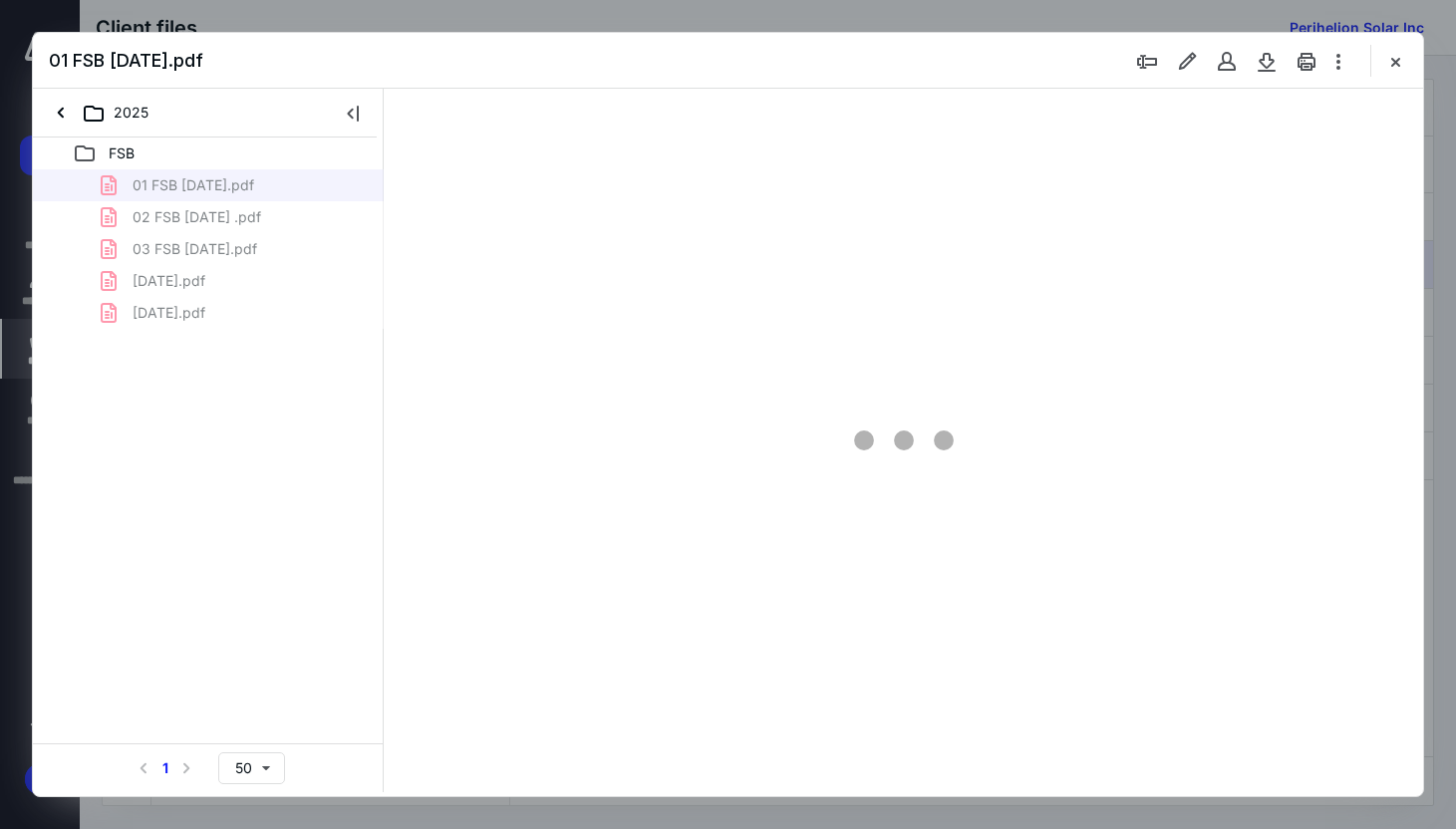 scroll, scrollTop: 0, scrollLeft: 0, axis: both 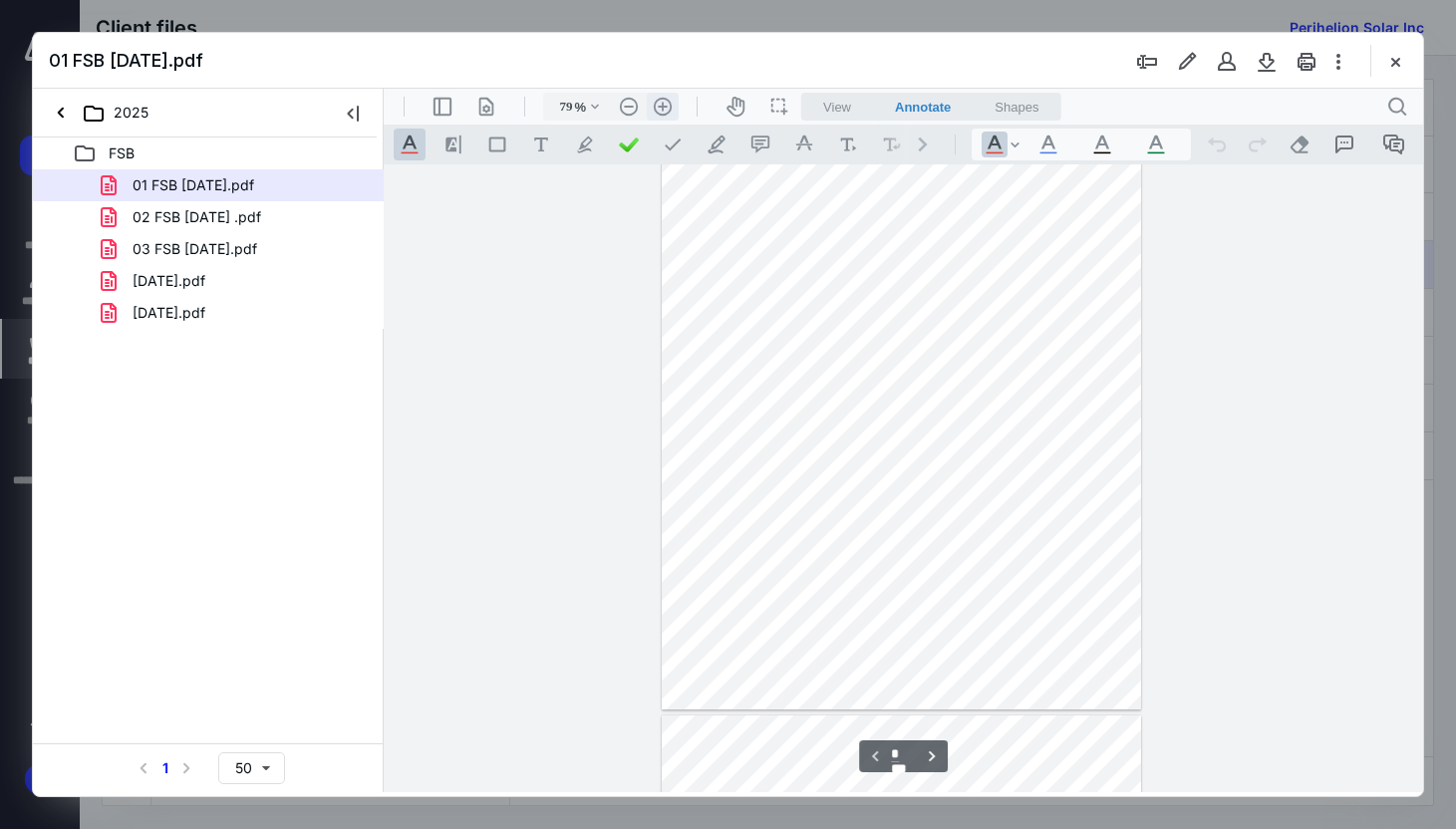 click on ".cls-1{fill:#abb0c4;} icon - header - zoom - in - line" at bounding box center (663, 107) 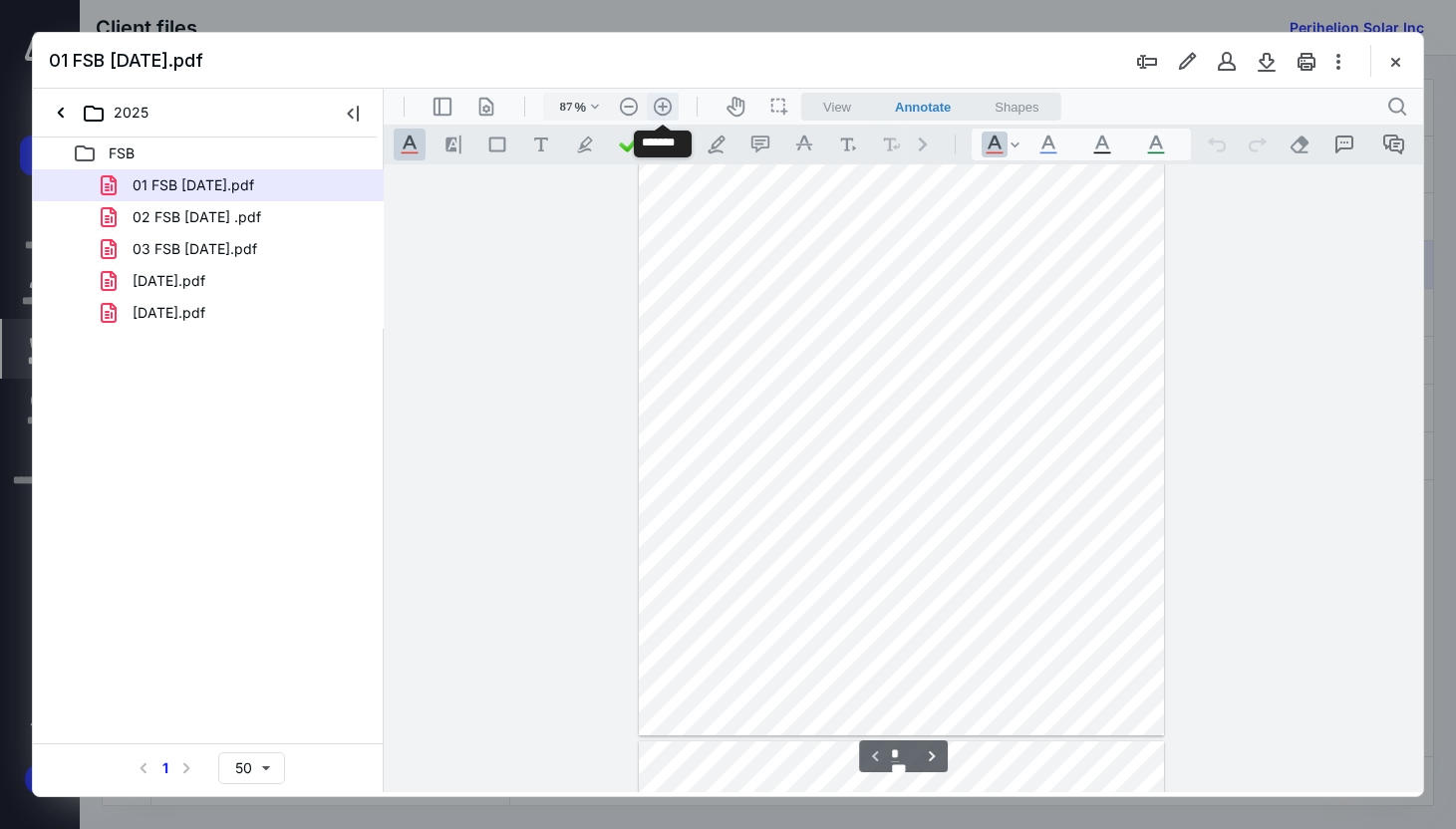 click on ".cls-1{fill:#abb0c4;} icon - header - zoom - in - line" at bounding box center [663, 107] 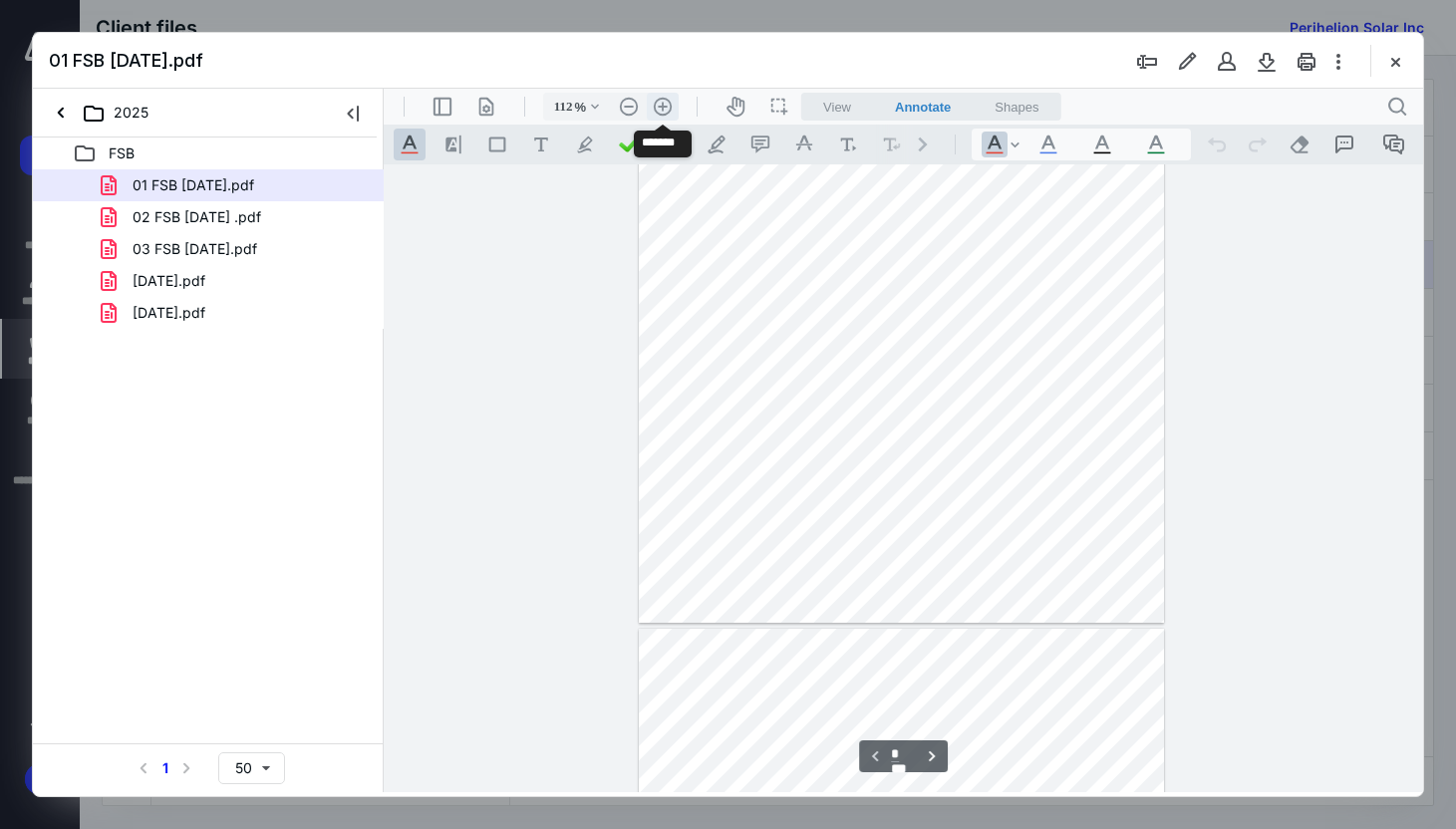 click on ".cls-1{fill:#abb0c4;} icon - header - zoom - in - line" at bounding box center (663, 107) 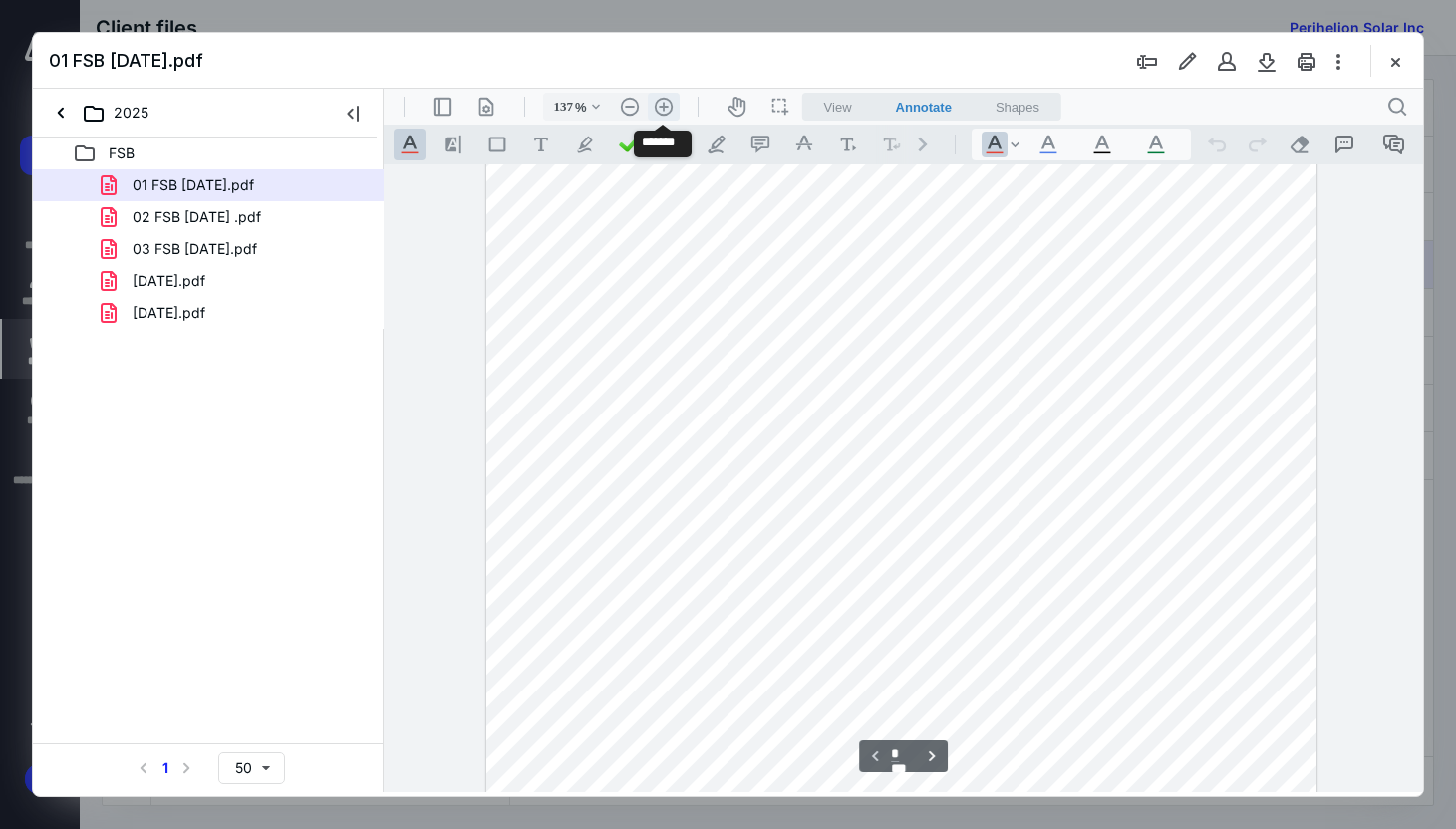 click on ".cls-1{fill:#abb0c4;} icon - header - zoom - in - line" at bounding box center (664, 107) 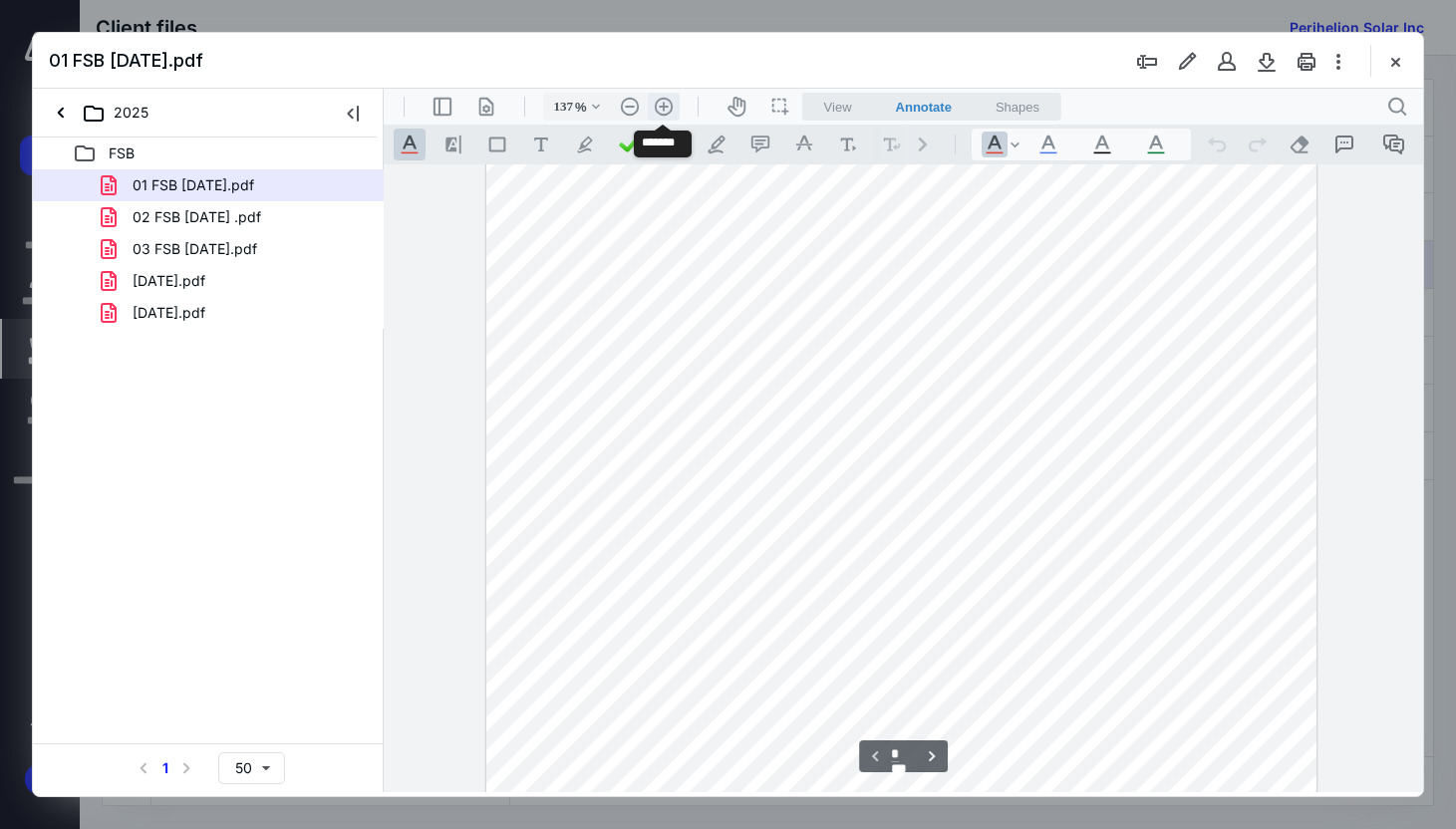 type on "162" 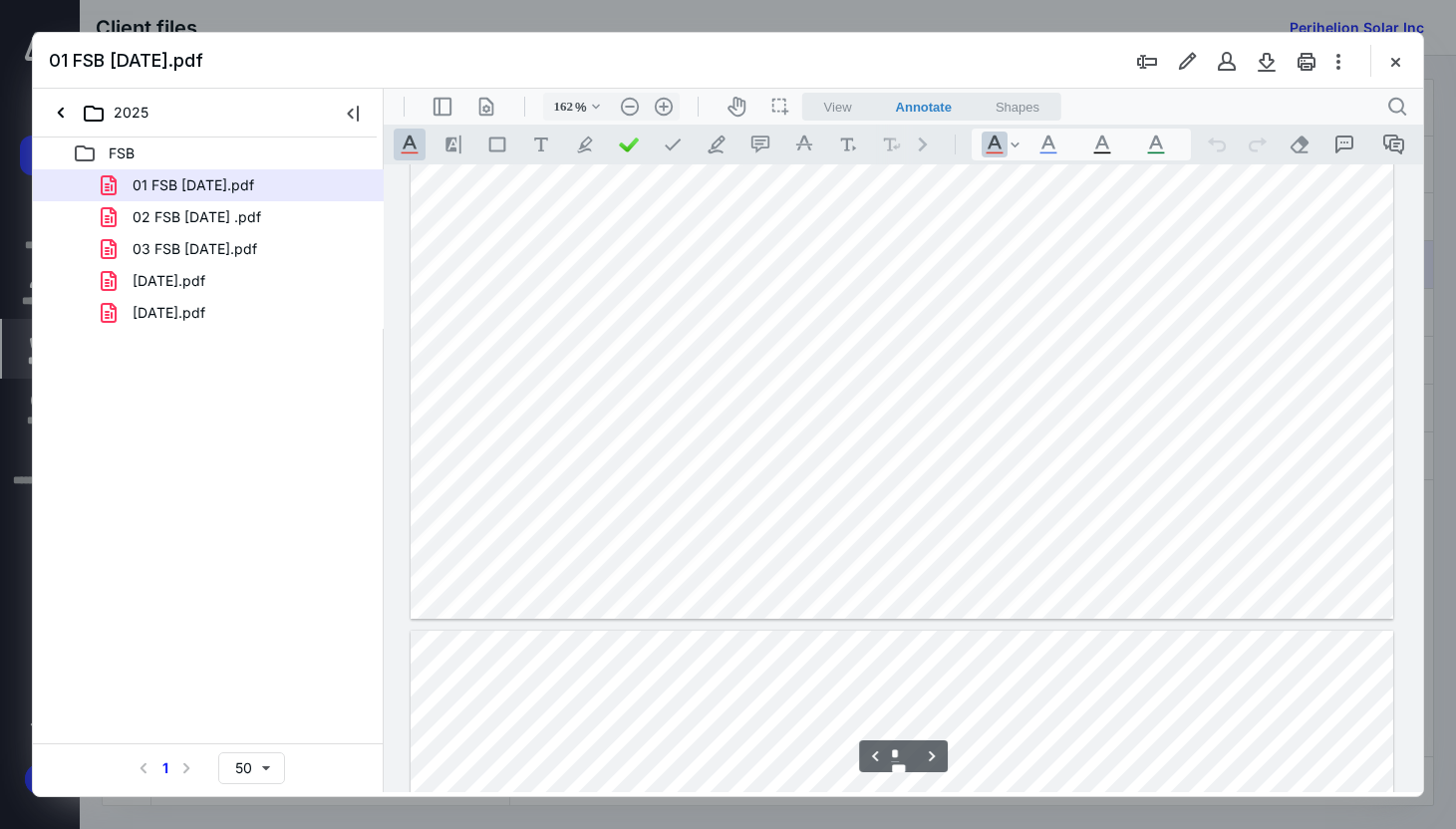 type on "*" 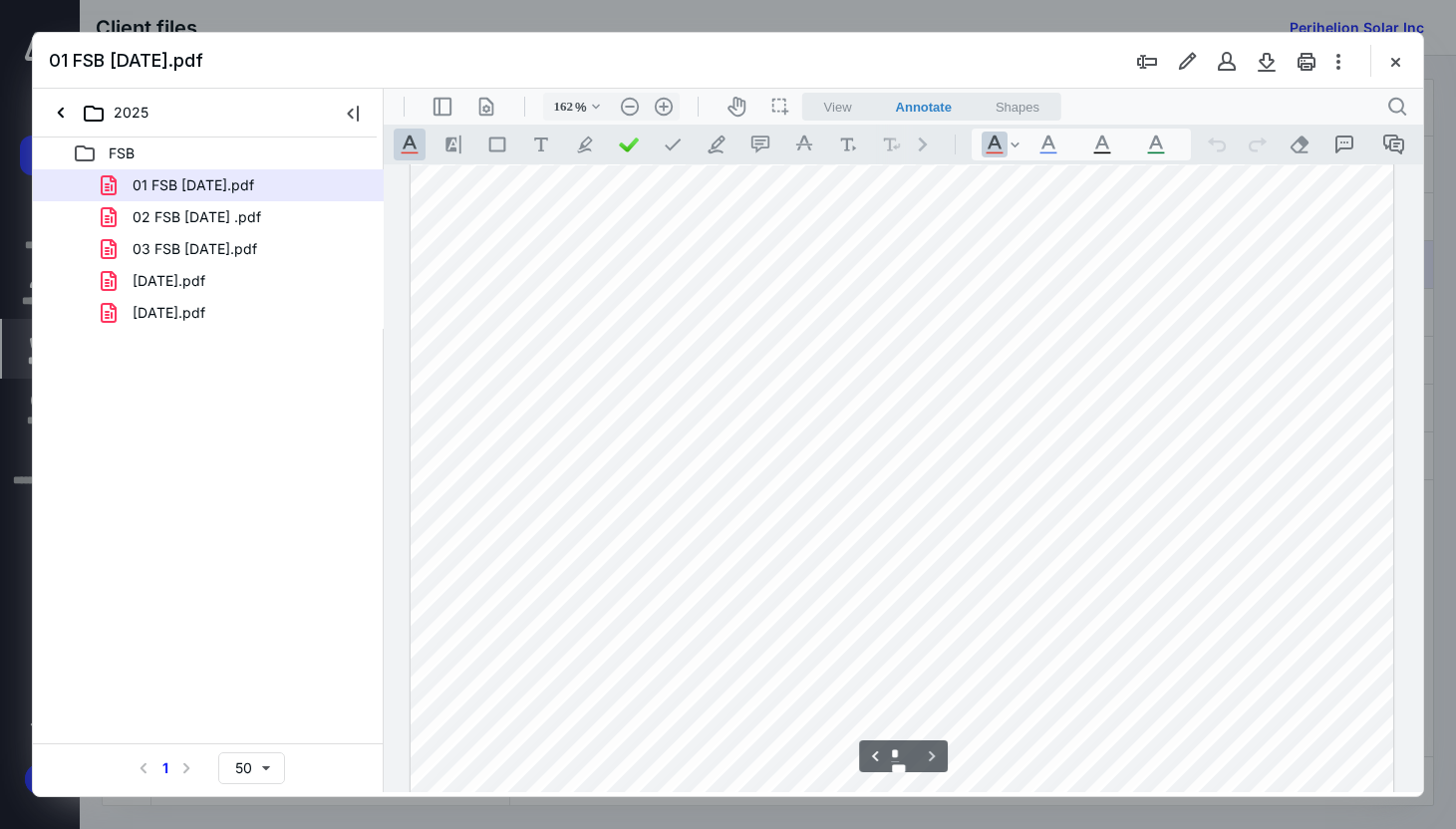 scroll, scrollTop: 7009, scrollLeft: 0, axis: vertical 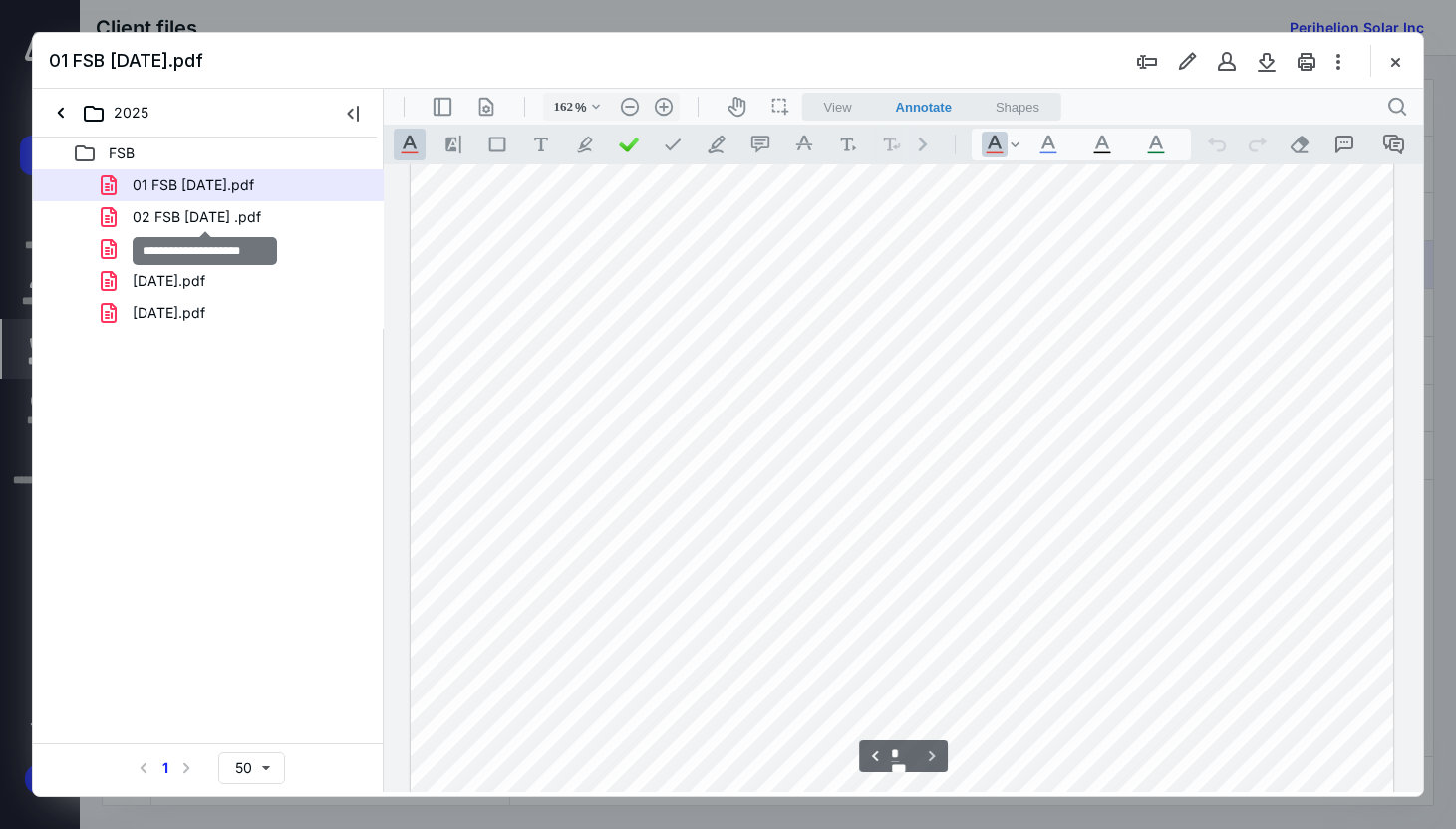drag, startPoint x: 242, startPoint y: 214, endPoint x: 272, endPoint y: 221, distance: 30.805844 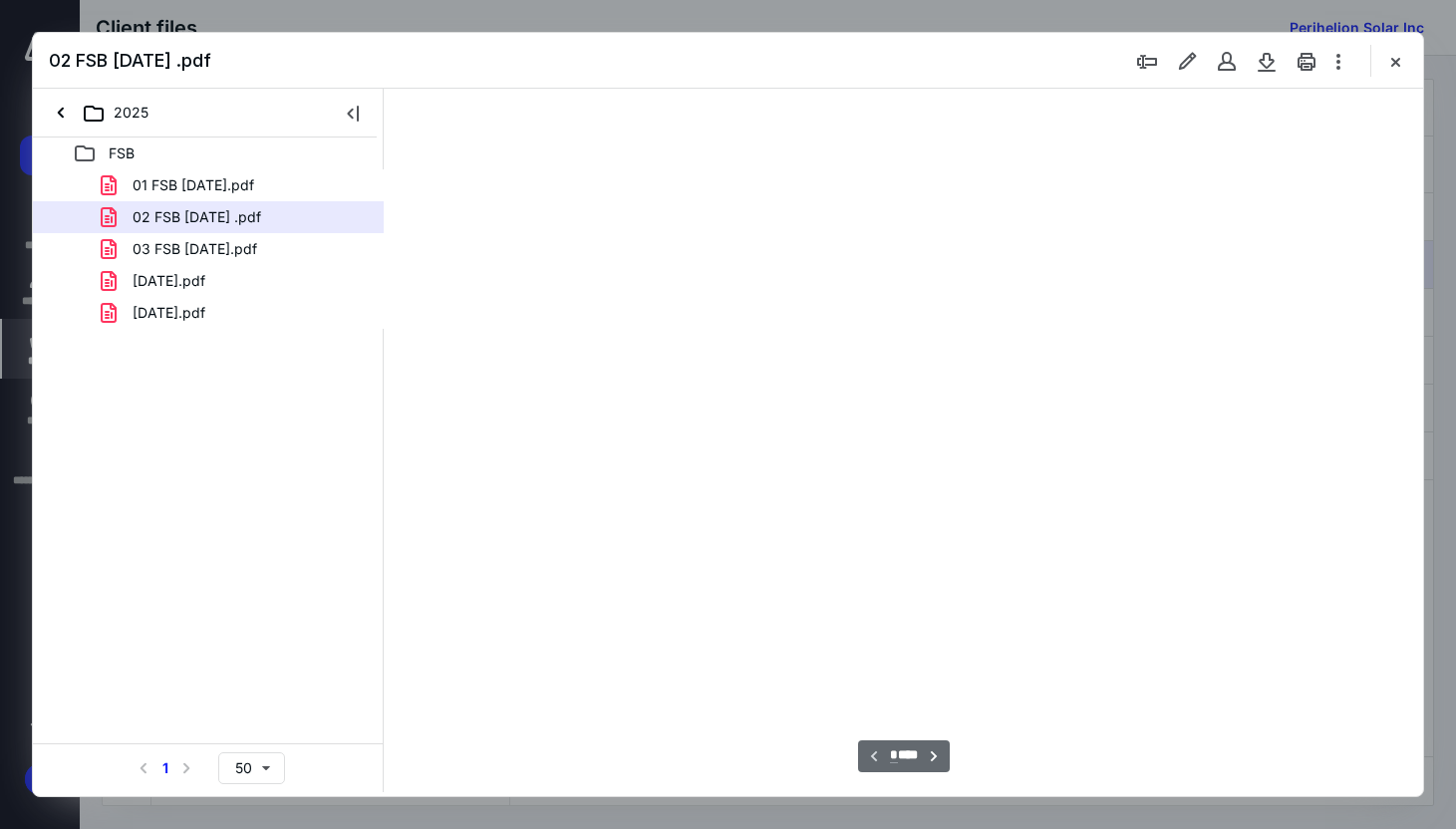 scroll, scrollTop: 79, scrollLeft: 0, axis: vertical 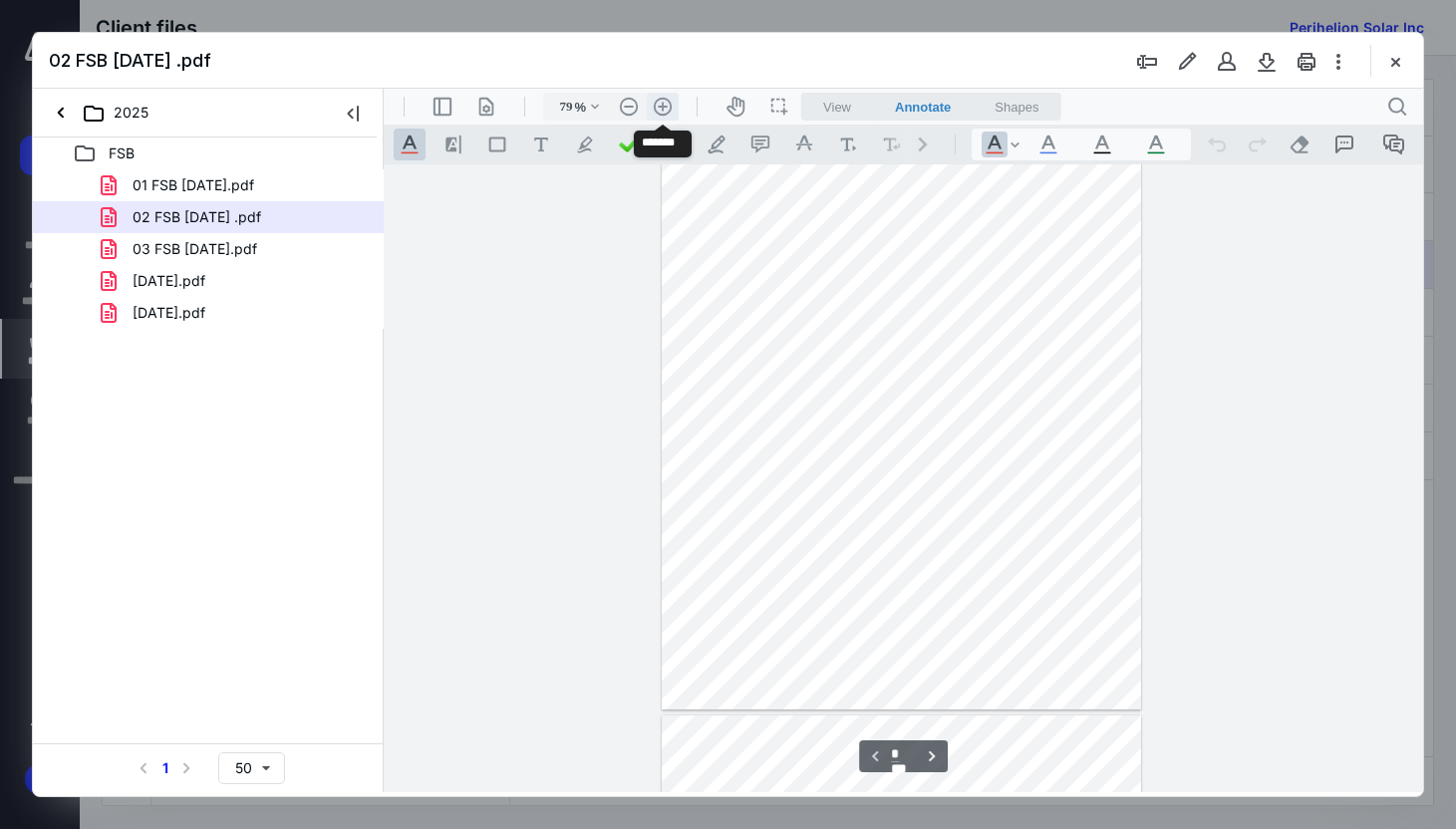 click on ".cls-1{fill:#abb0c4;} icon - header - zoom - in - line" at bounding box center [663, 107] 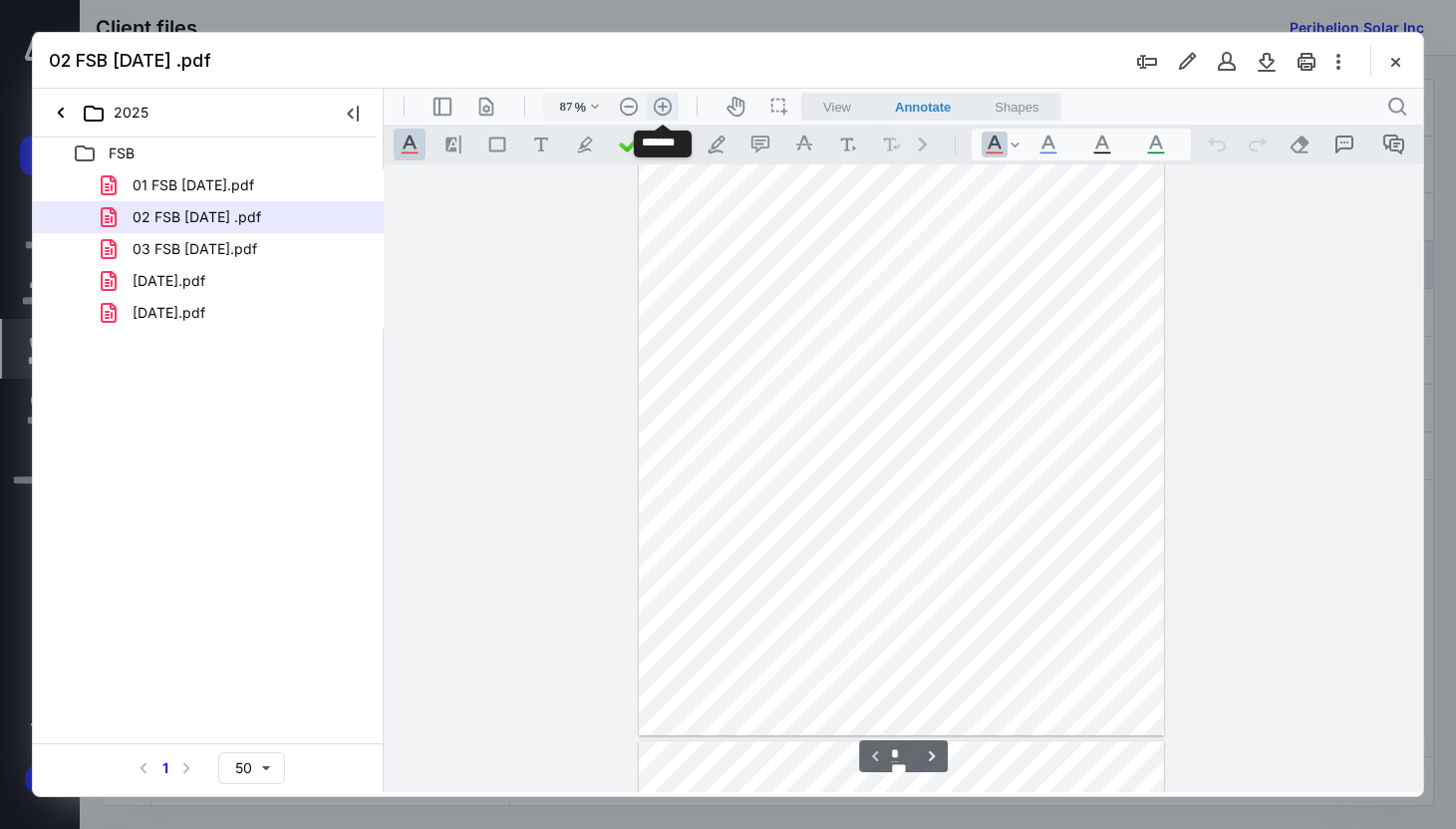 click on ".cls-1{fill:#abb0c4;} icon - header - zoom - in - line" at bounding box center (663, 107) 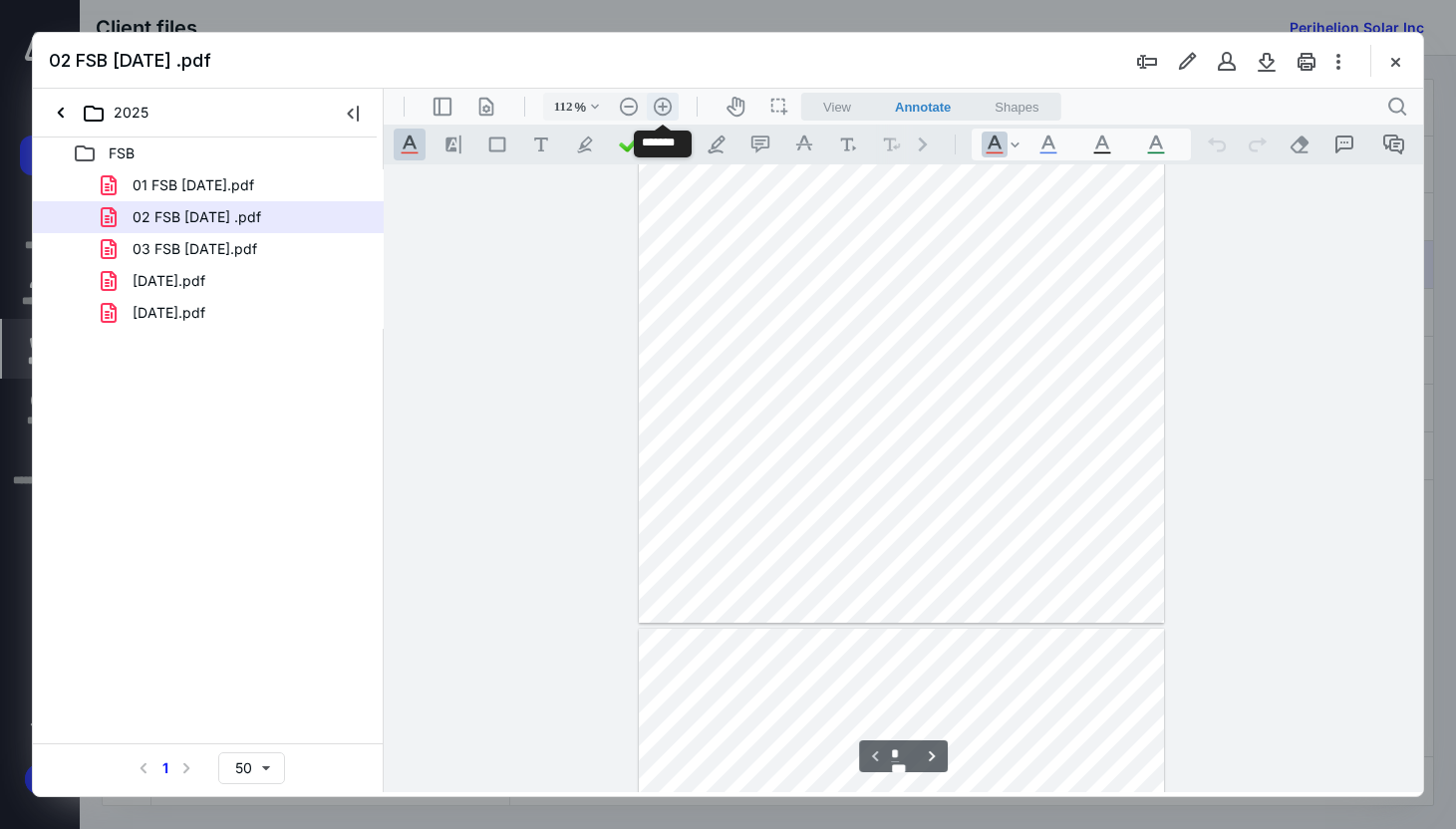 click on ".cls-1{fill:#abb0c4;} icon - header - zoom - in - line" at bounding box center (663, 107) 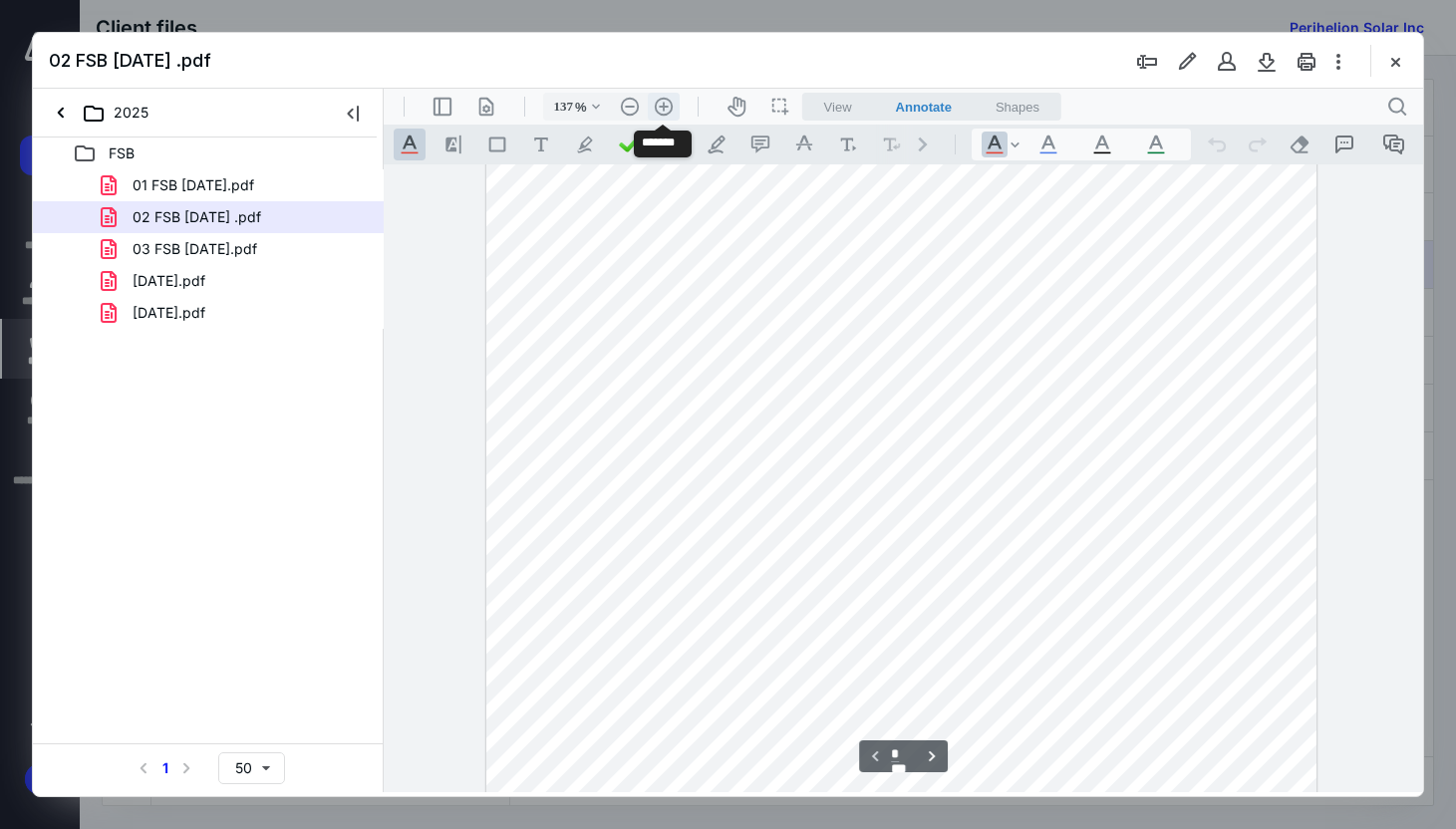 click on ".cls-1{fill:#abb0c4;} icon - header - zoom - in - line" at bounding box center (664, 107) 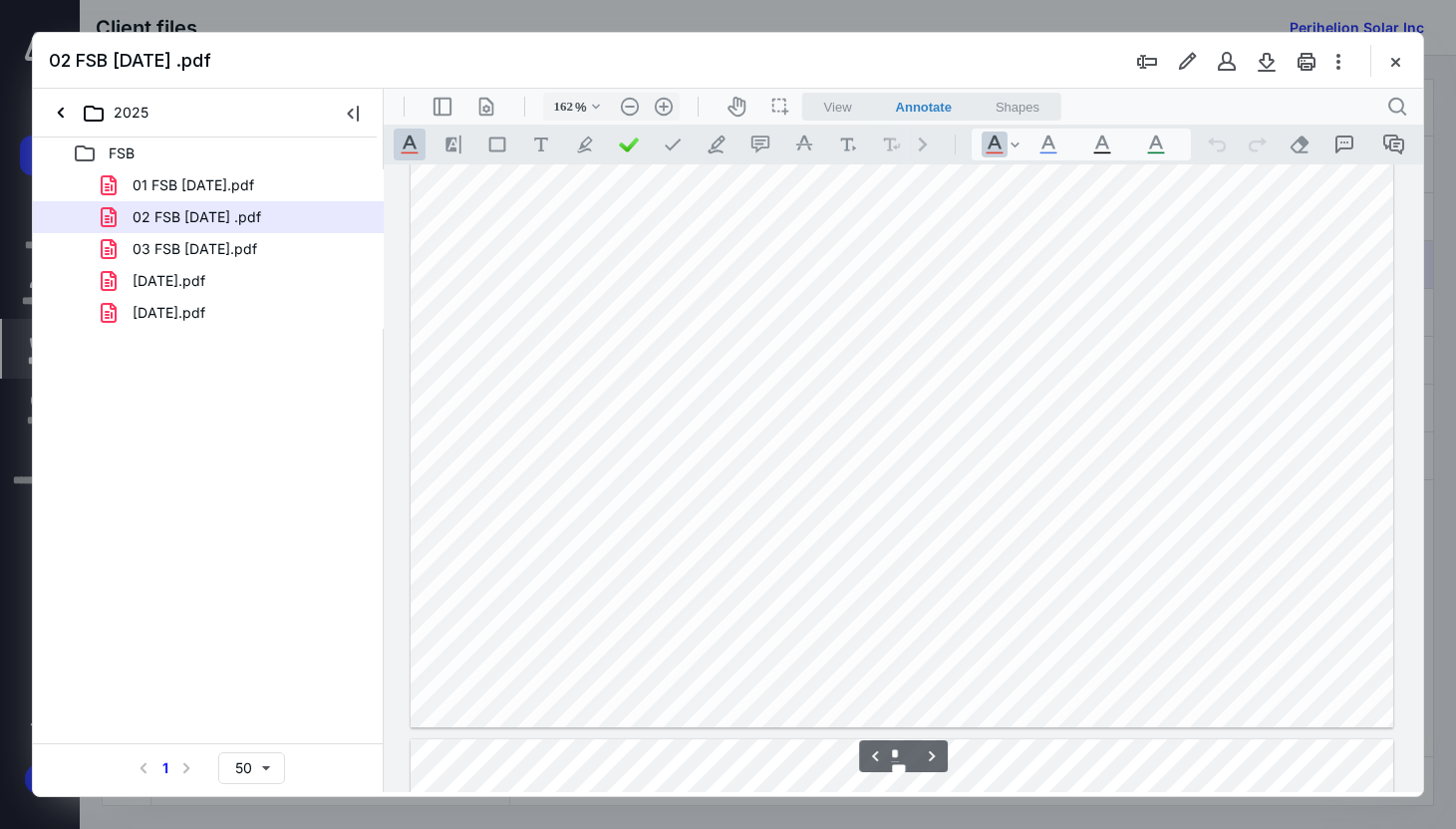 scroll, scrollTop: 4572, scrollLeft: 0, axis: vertical 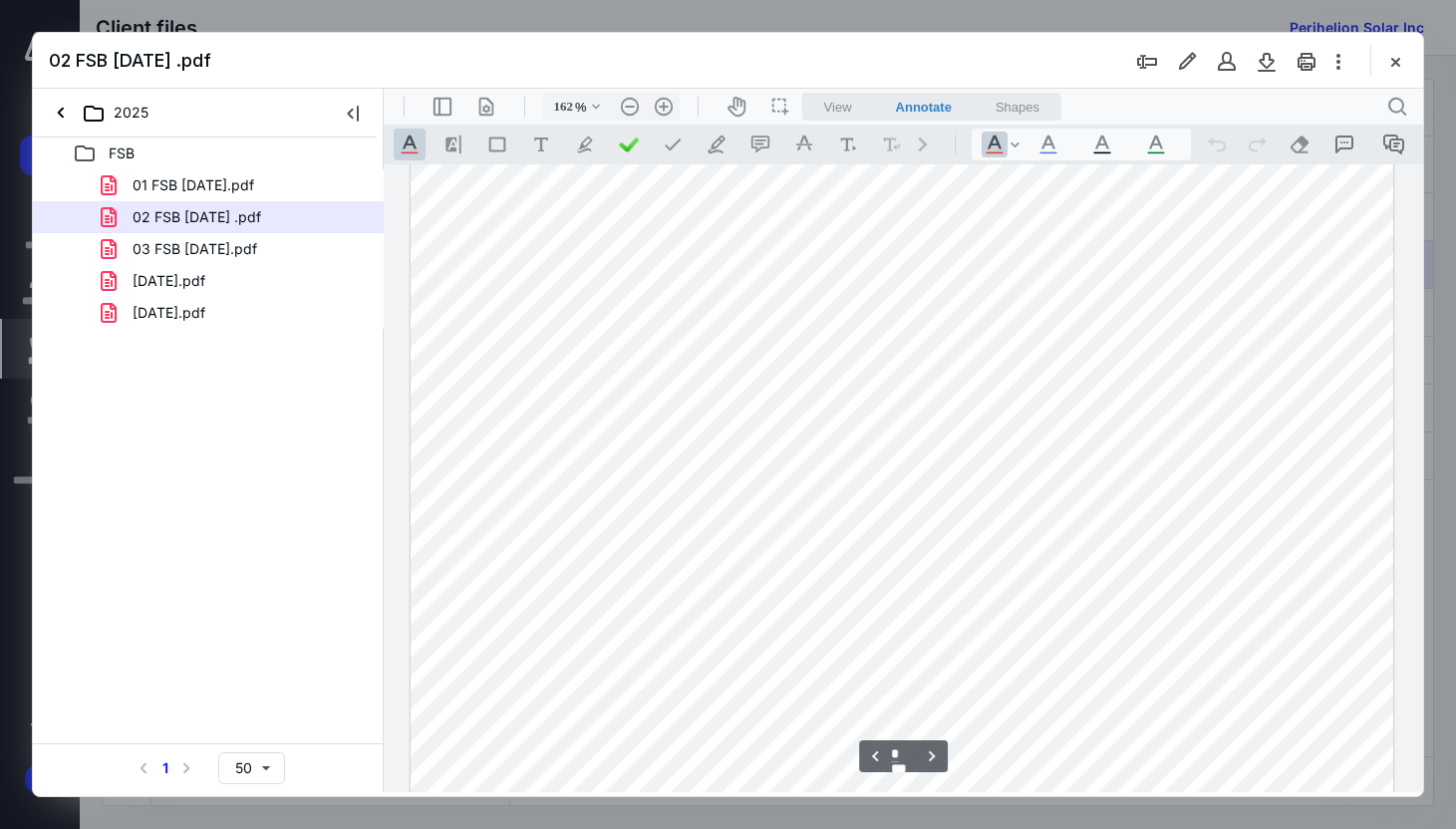 type on "*" 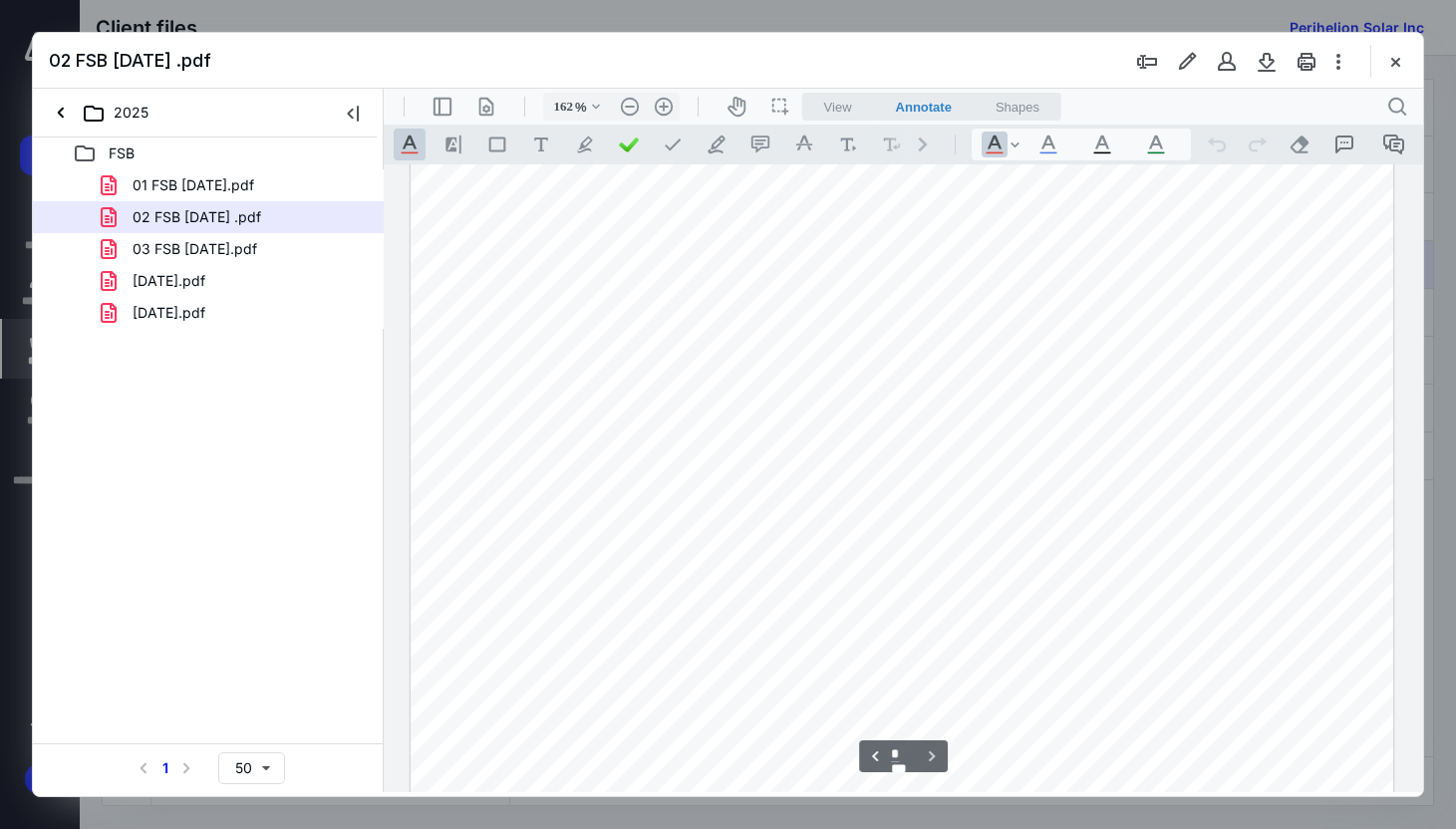 scroll, scrollTop: 5794, scrollLeft: 0, axis: vertical 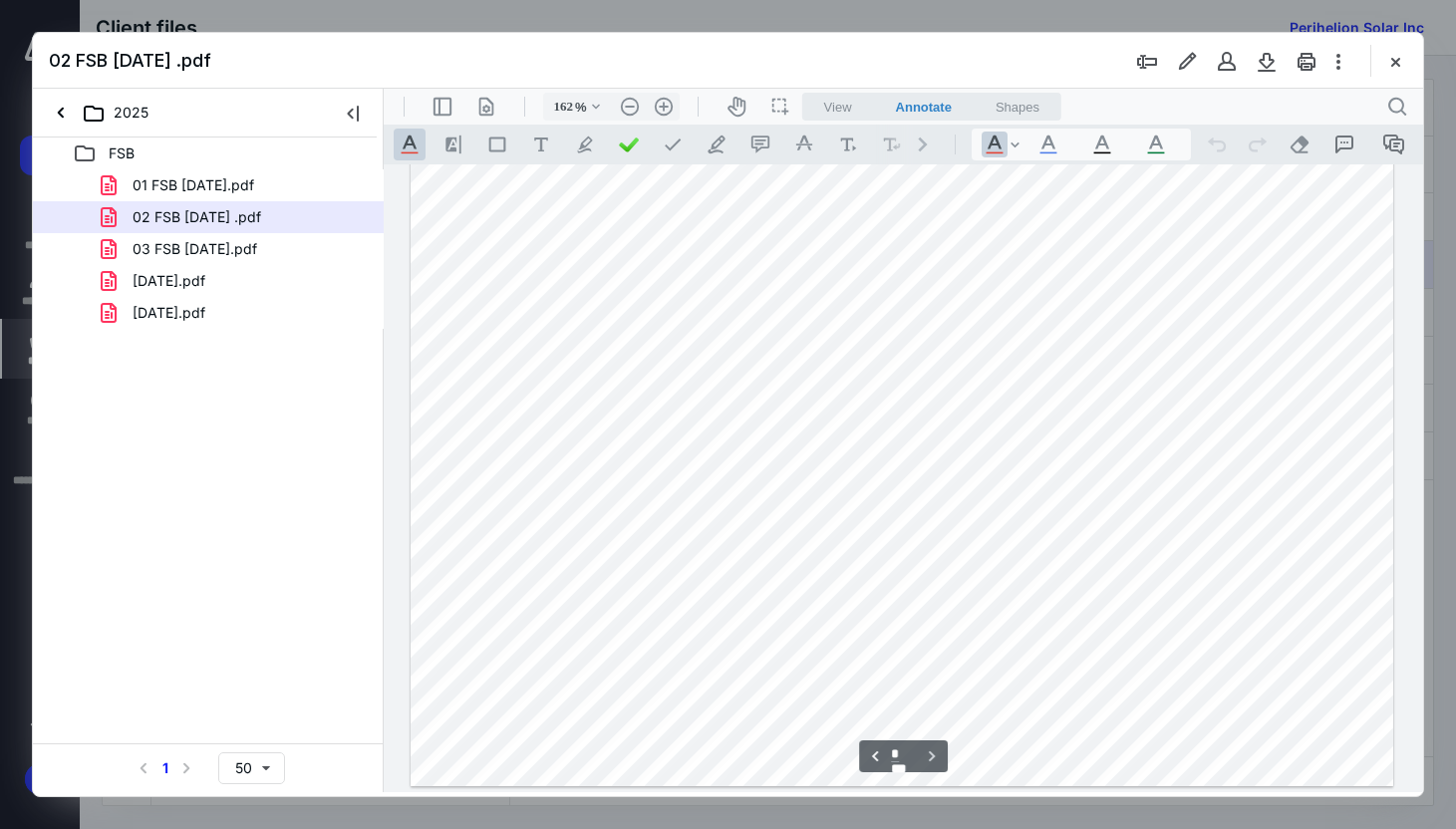 click on "03 FSB [DATE].pdf" at bounding box center [208, 249] 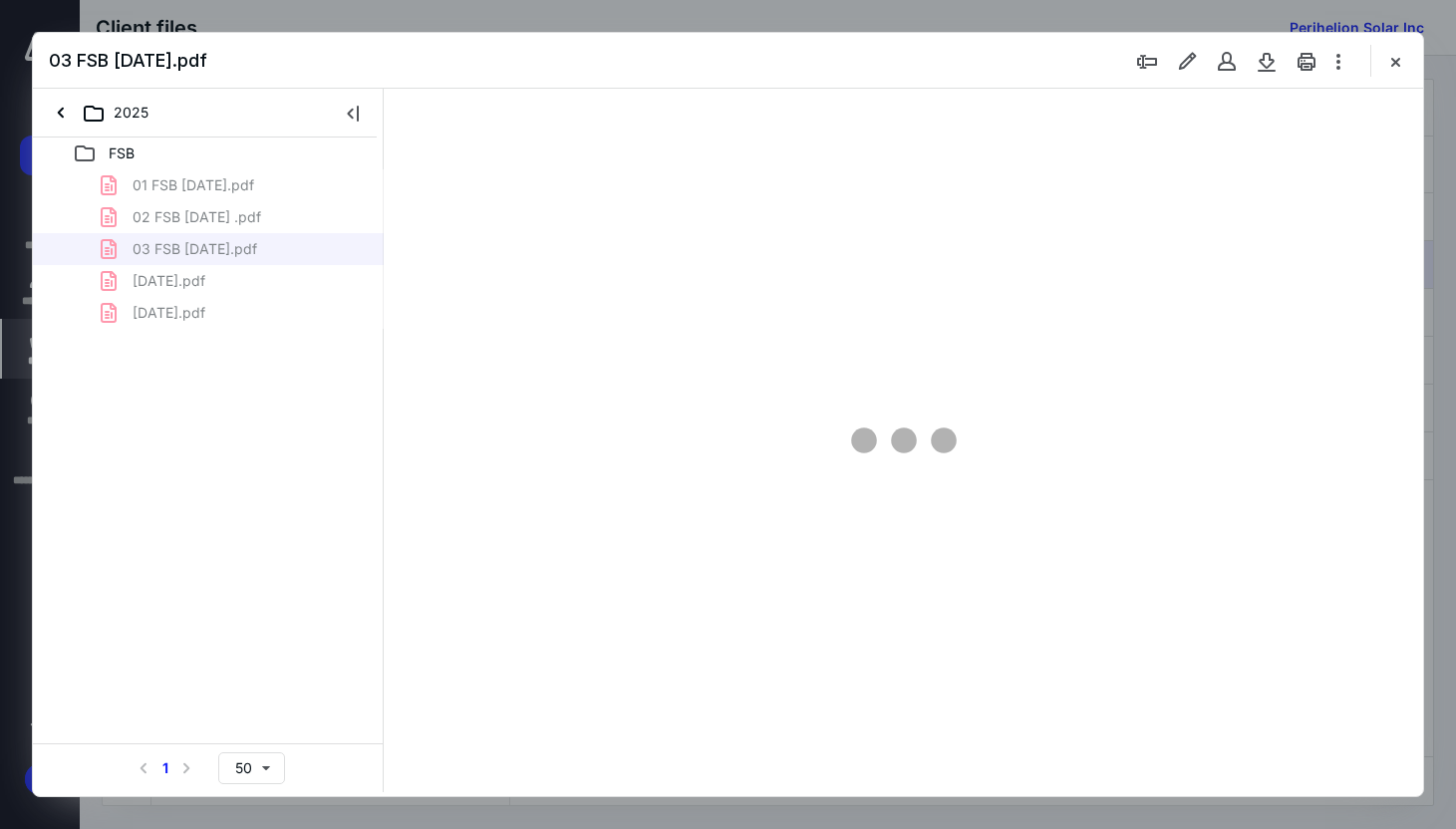 type on "79" 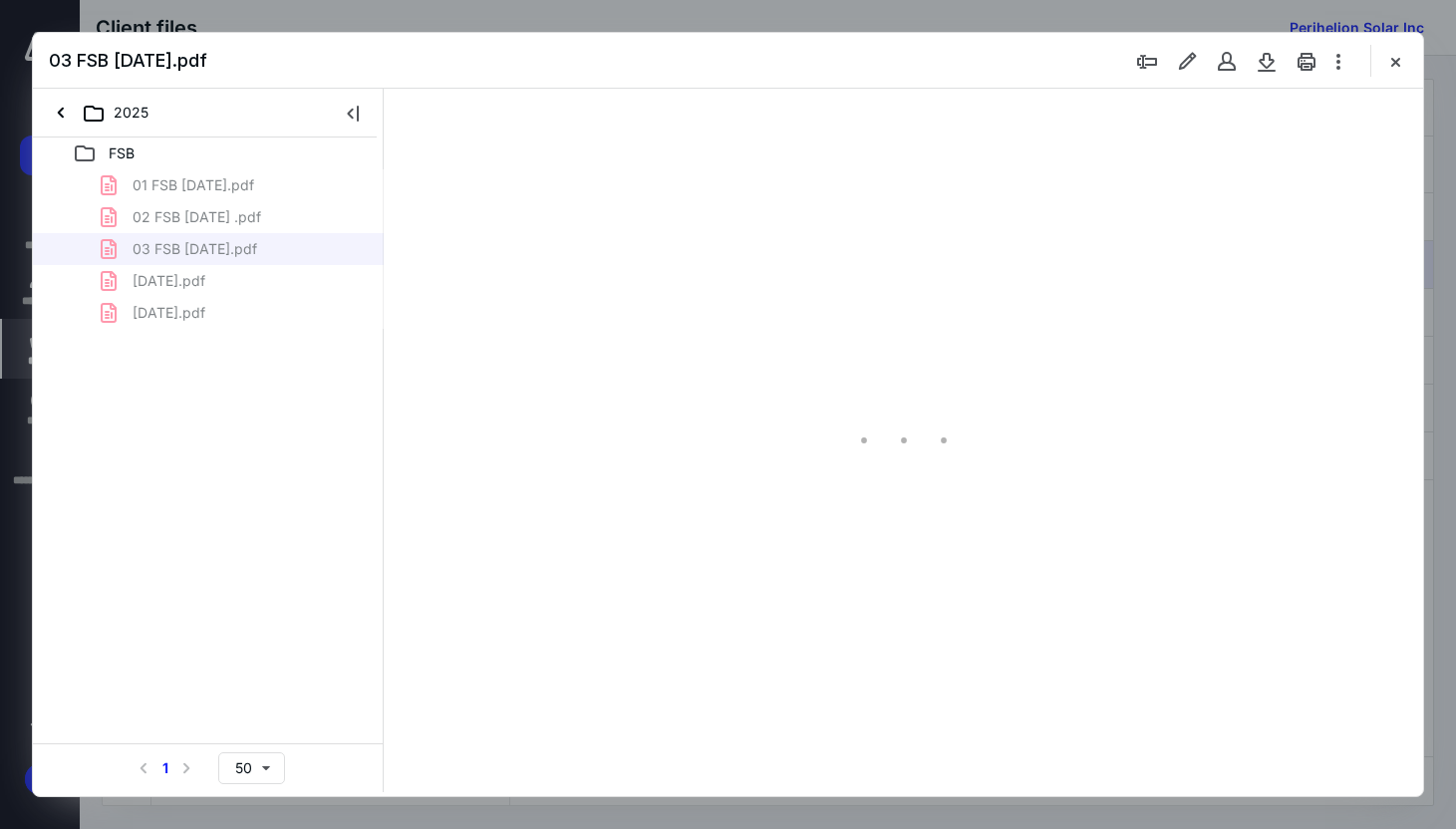 scroll, scrollTop: 79, scrollLeft: 0, axis: vertical 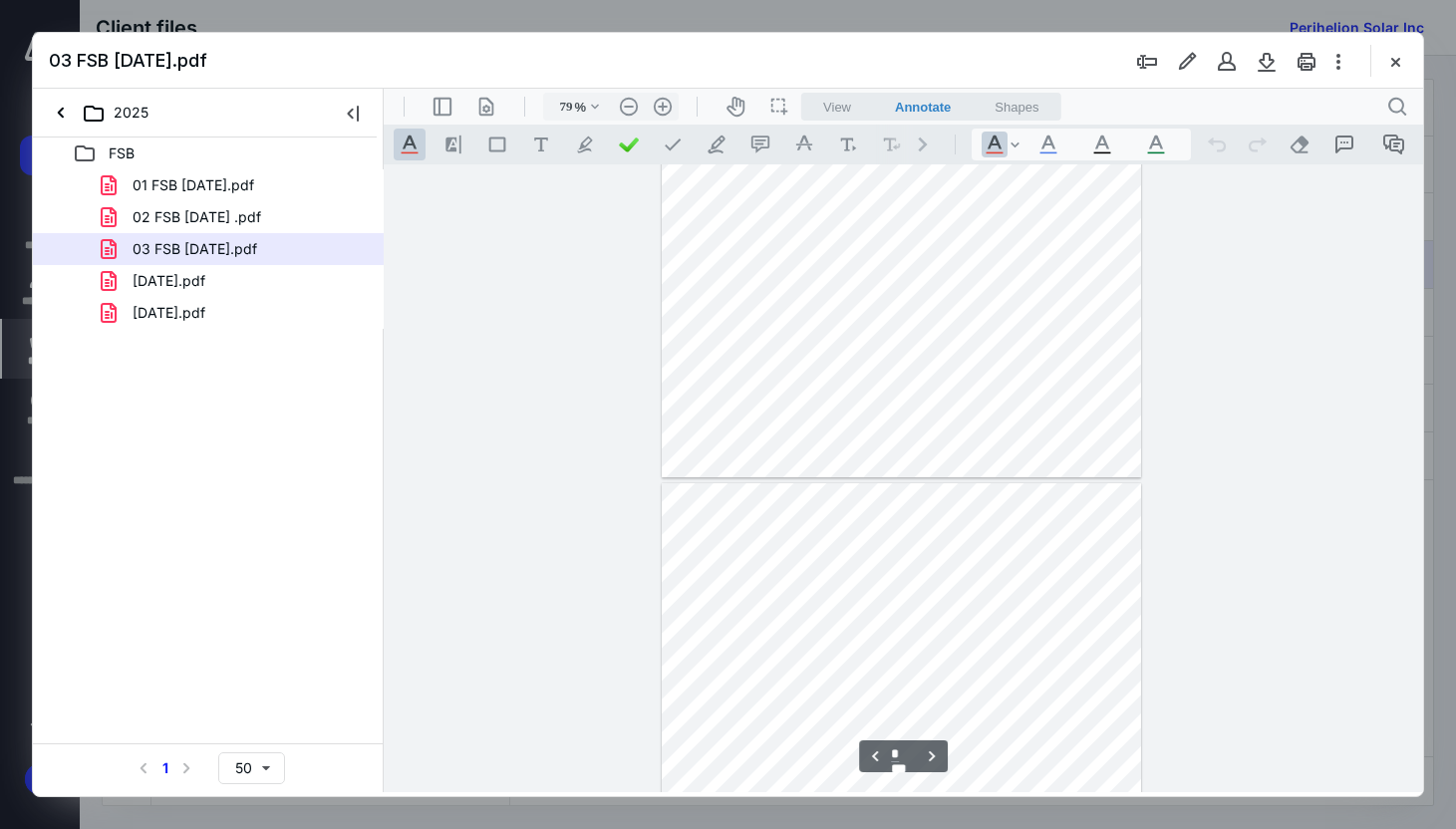 type on "*" 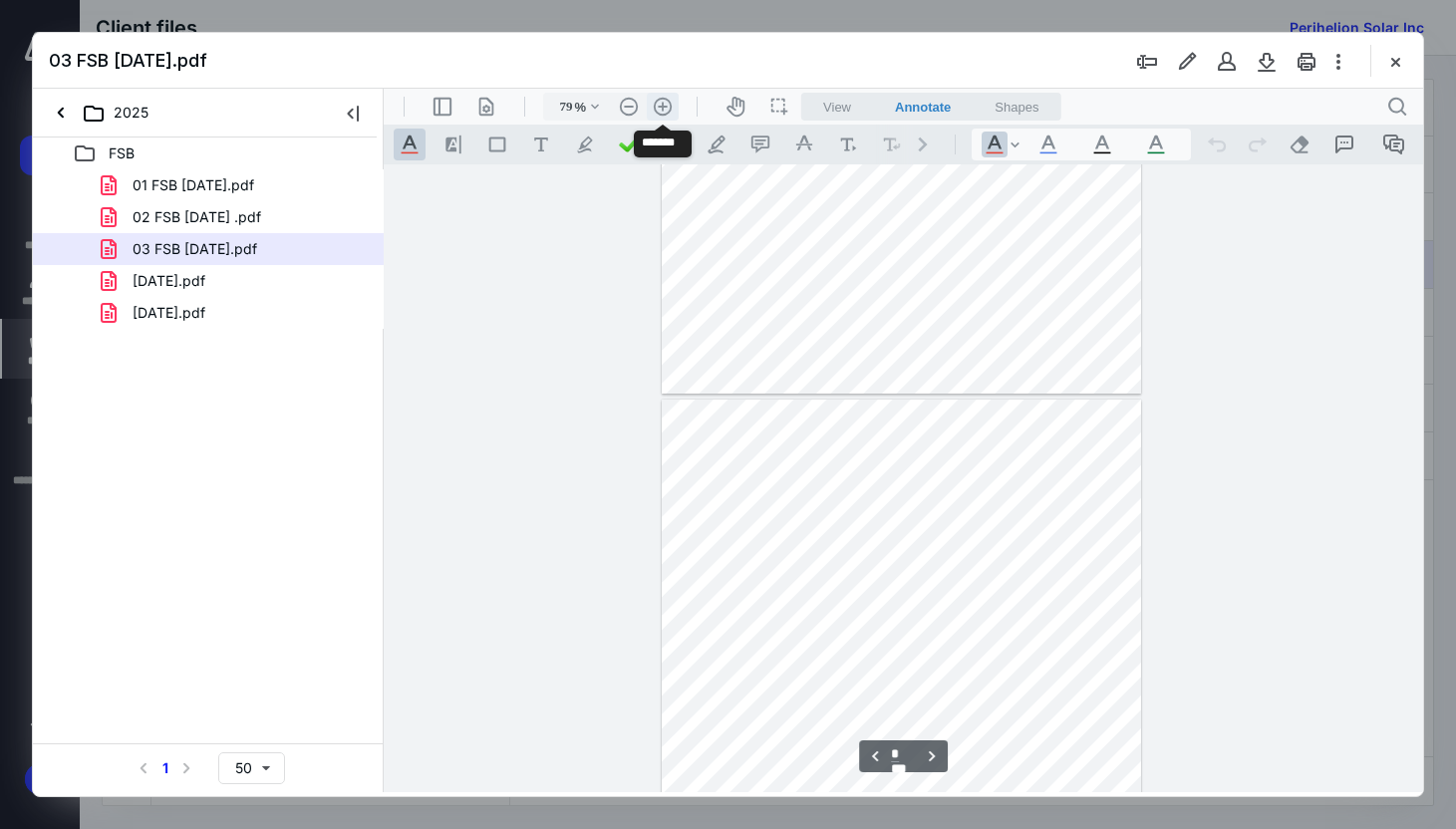 click on ".cls-1{fill:#abb0c4;} icon - header - zoom - in - line" at bounding box center [663, 107] 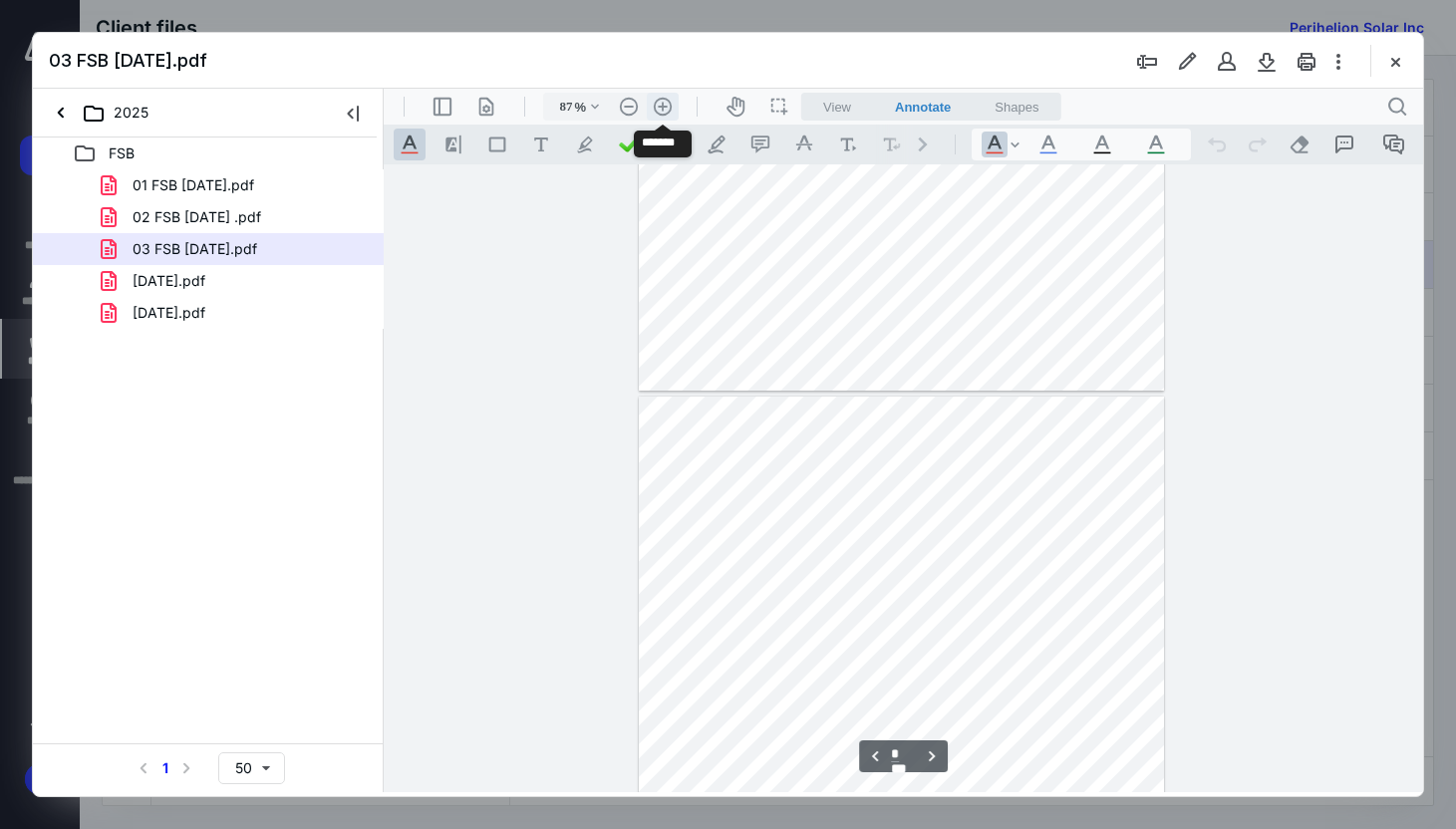click on ".cls-1{fill:#abb0c4;} icon - header - zoom - in - line" at bounding box center (663, 107) 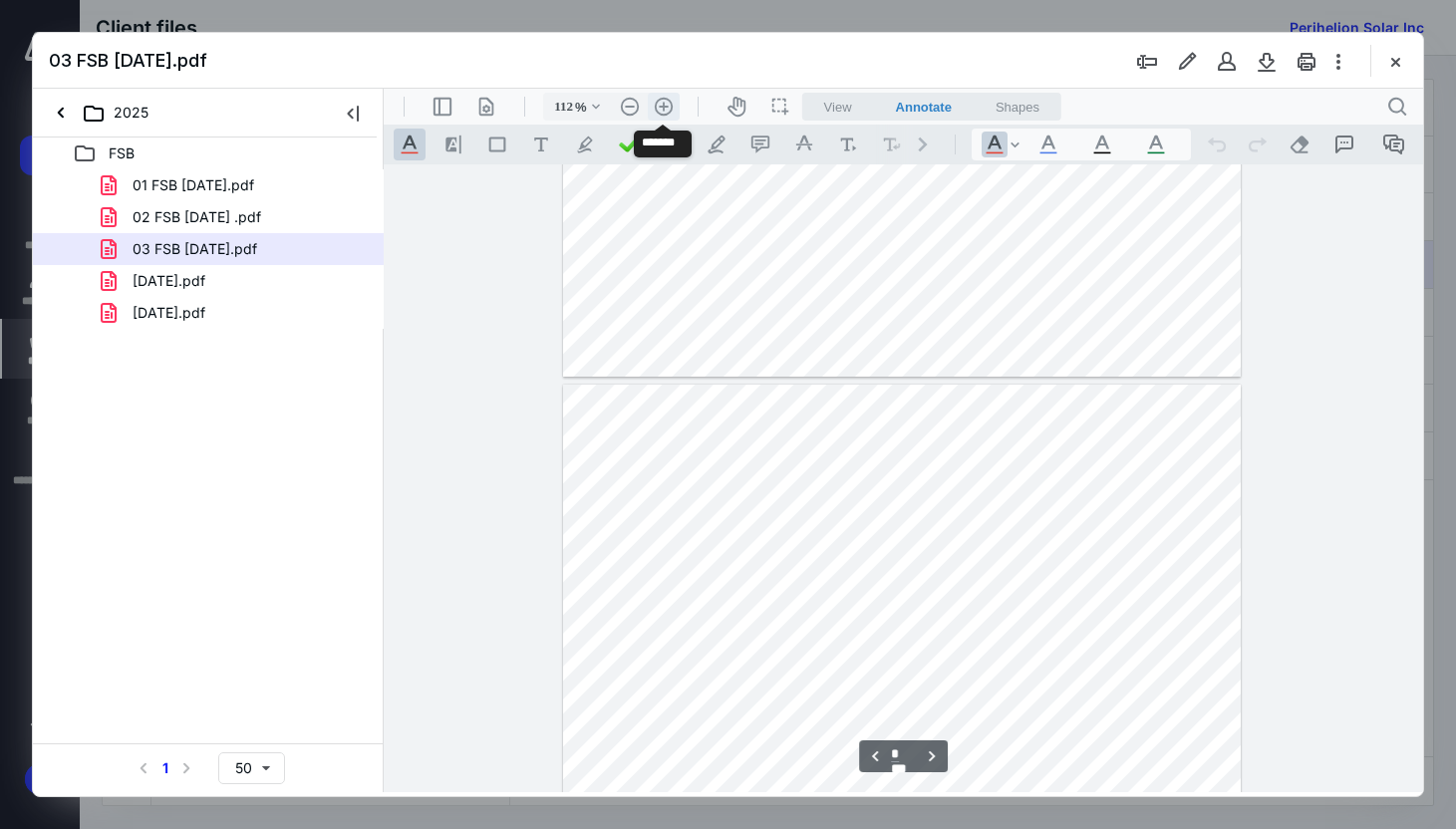 click on ".cls-1{fill:#abb0c4;} icon - header - zoom - in - line" at bounding box center (664, 107) 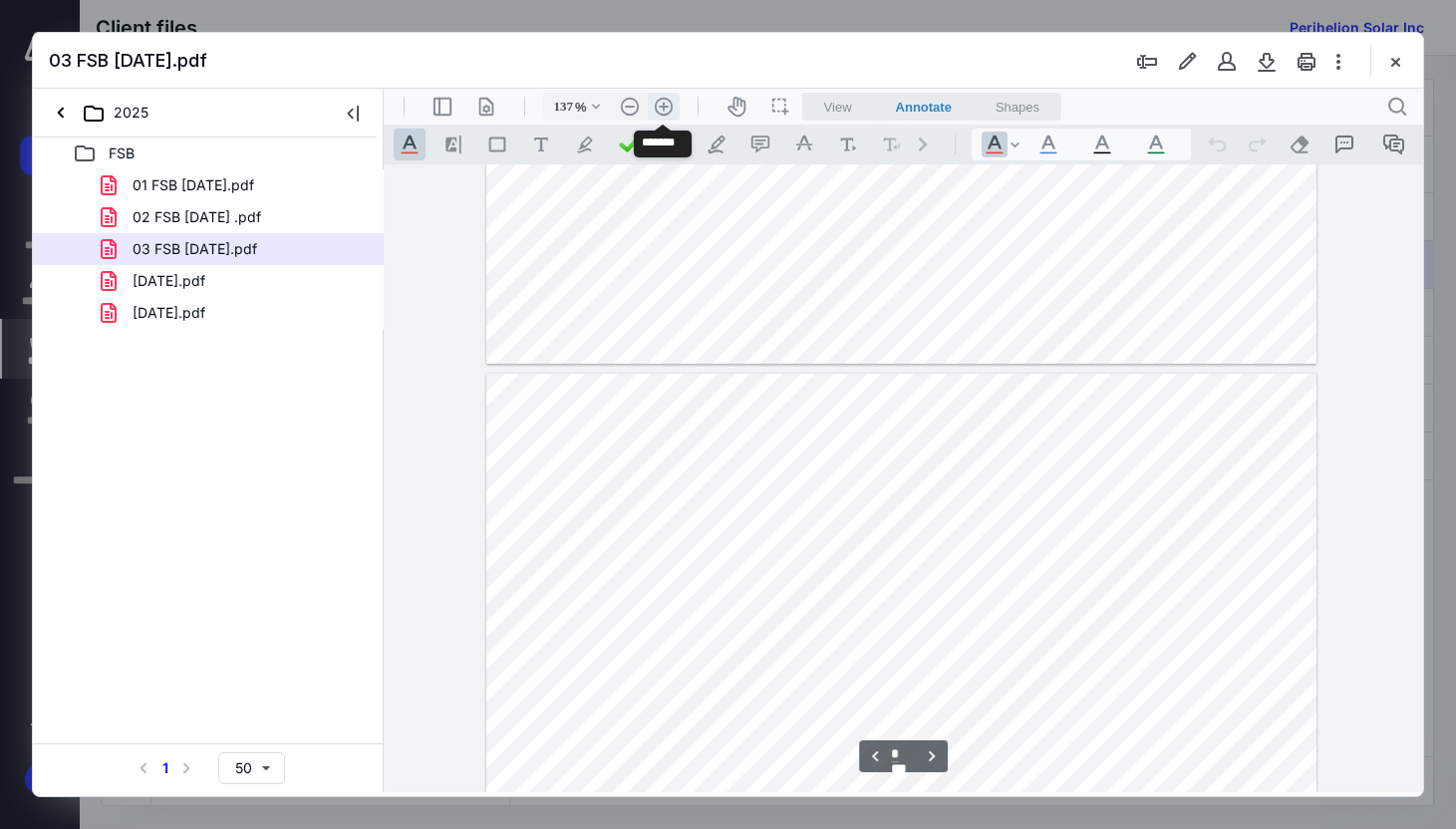 click on ".cls-1{fill:#abb0c4;} icon - header - zoom - in - line" at bounding box center [664, 107] 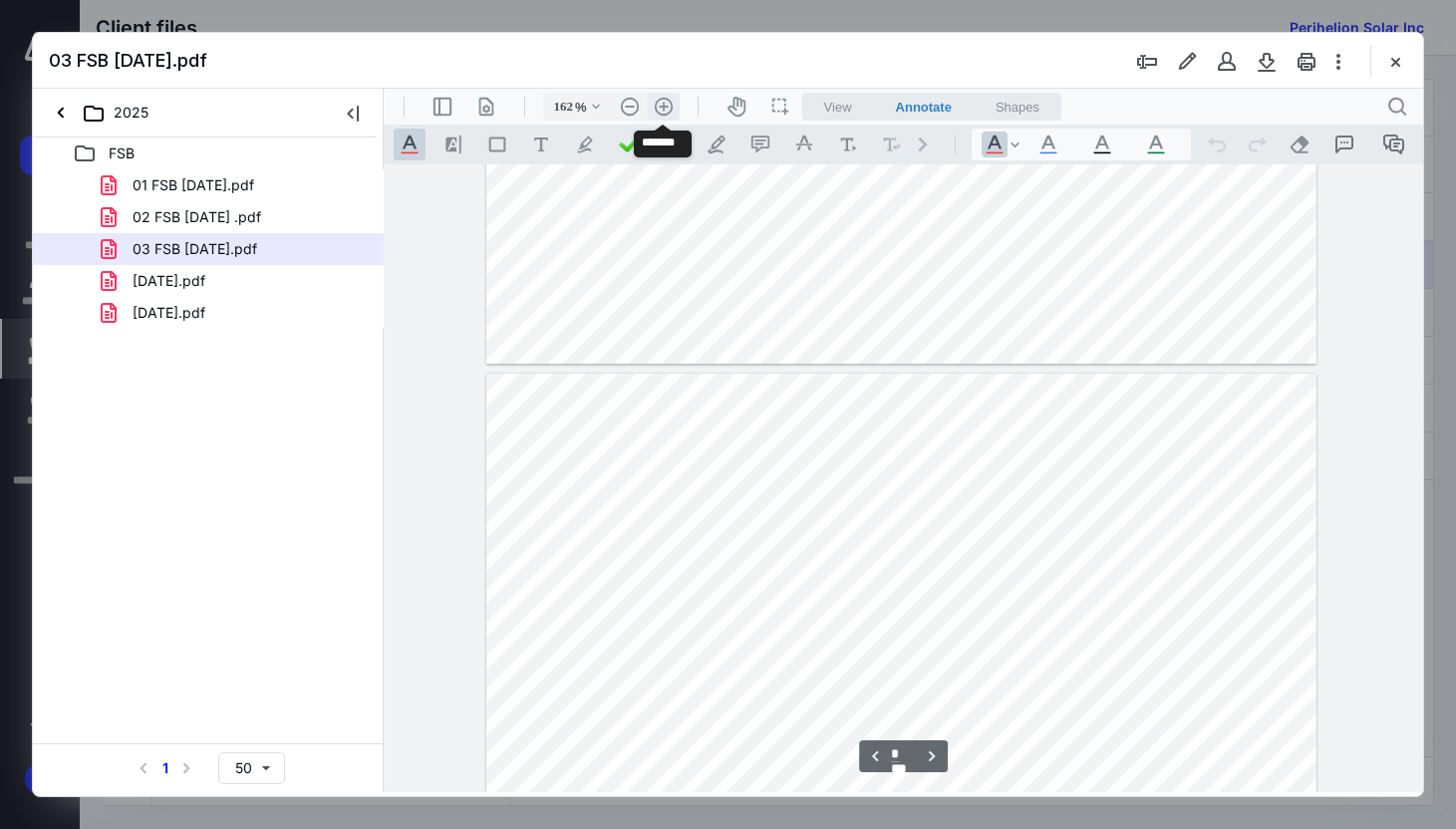scroll, scrollTop: 6230, scrollLeft: 0, axis: vertical 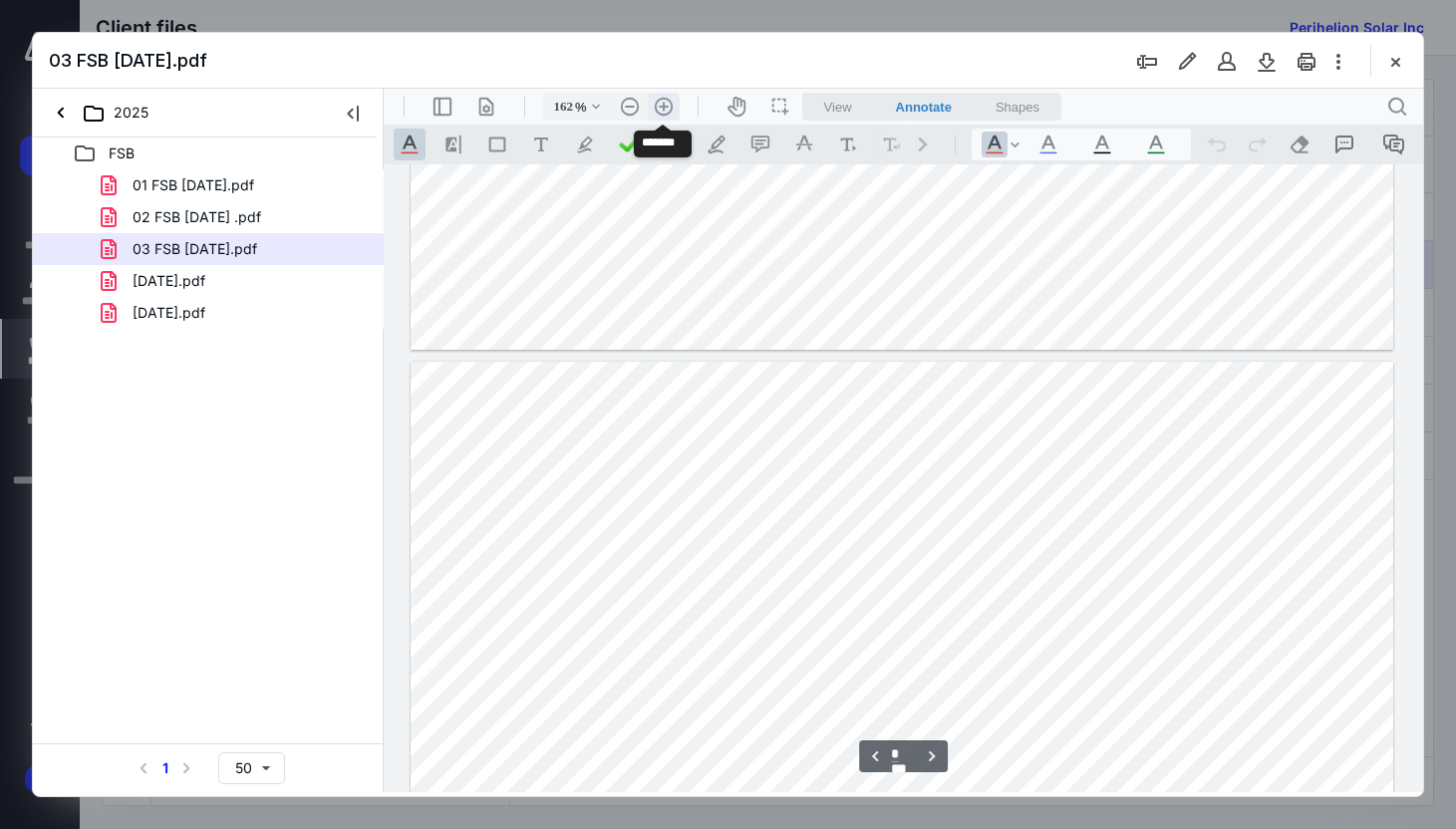 click on ".cls-1{fill:#abb0c4;} icon - header - zoom - in - line" at bounding box center [664, 107] 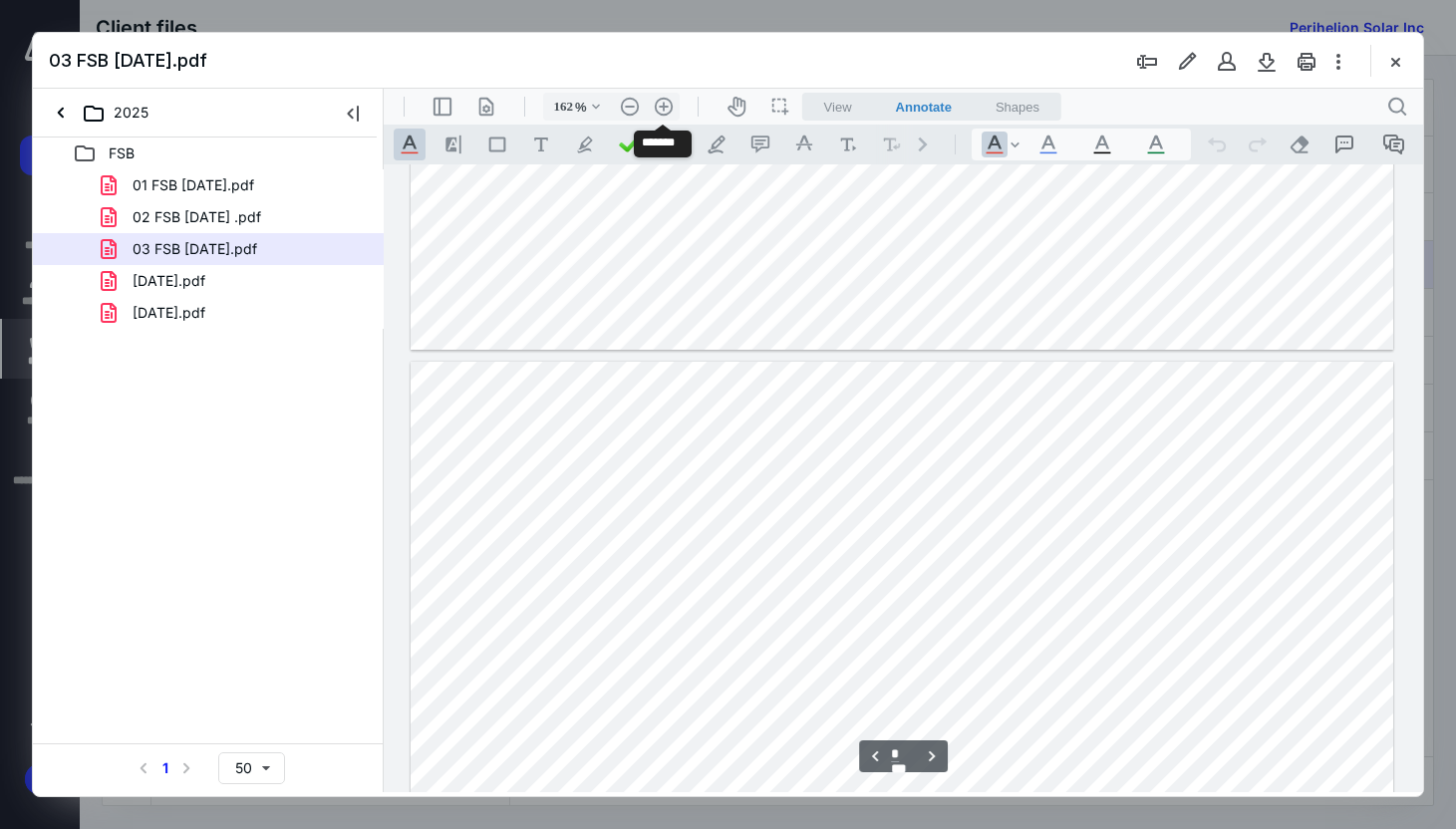 type on "212" 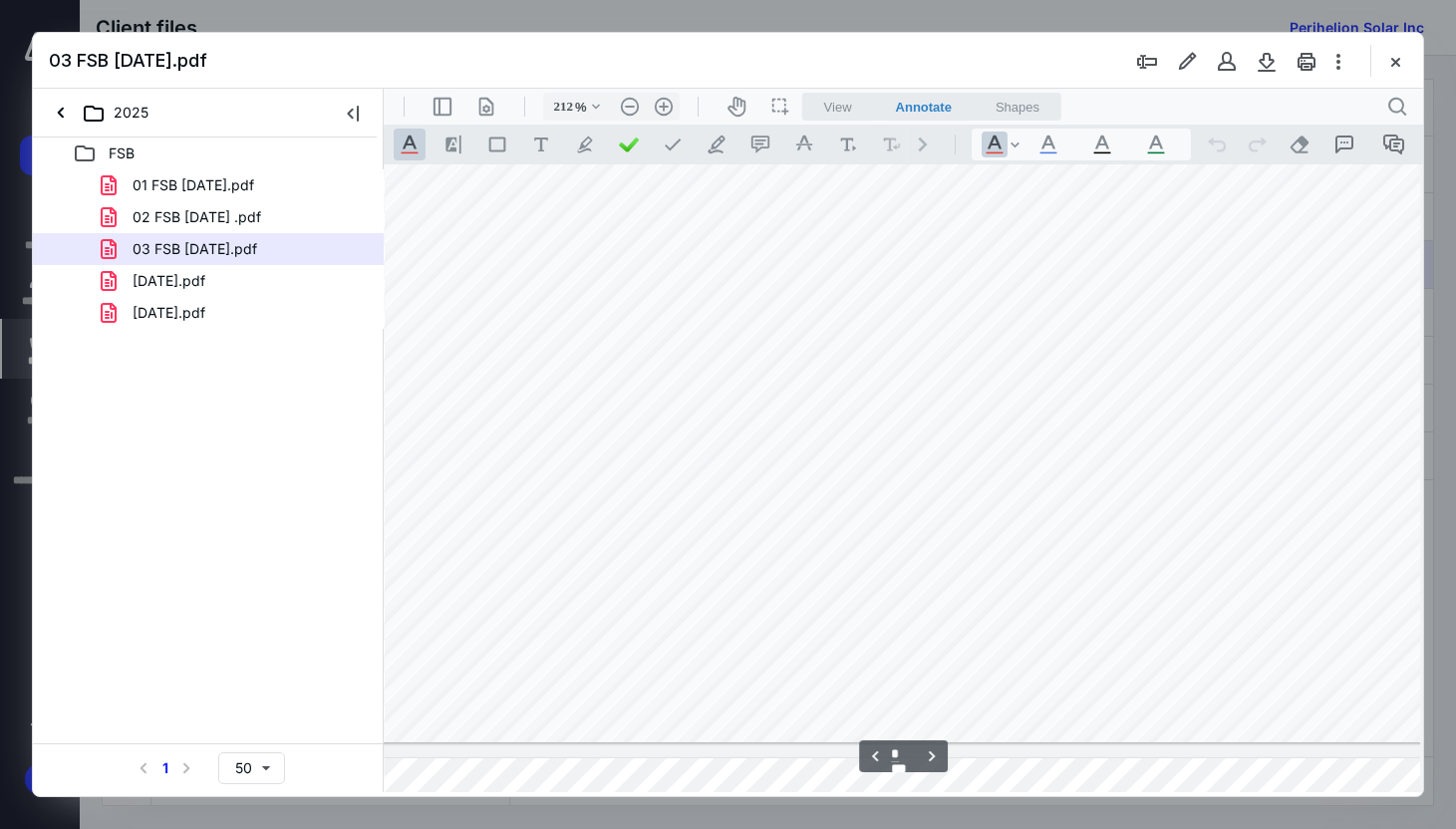 scroll, scrollTop: 9511, scrollLeft: 139, axis: both 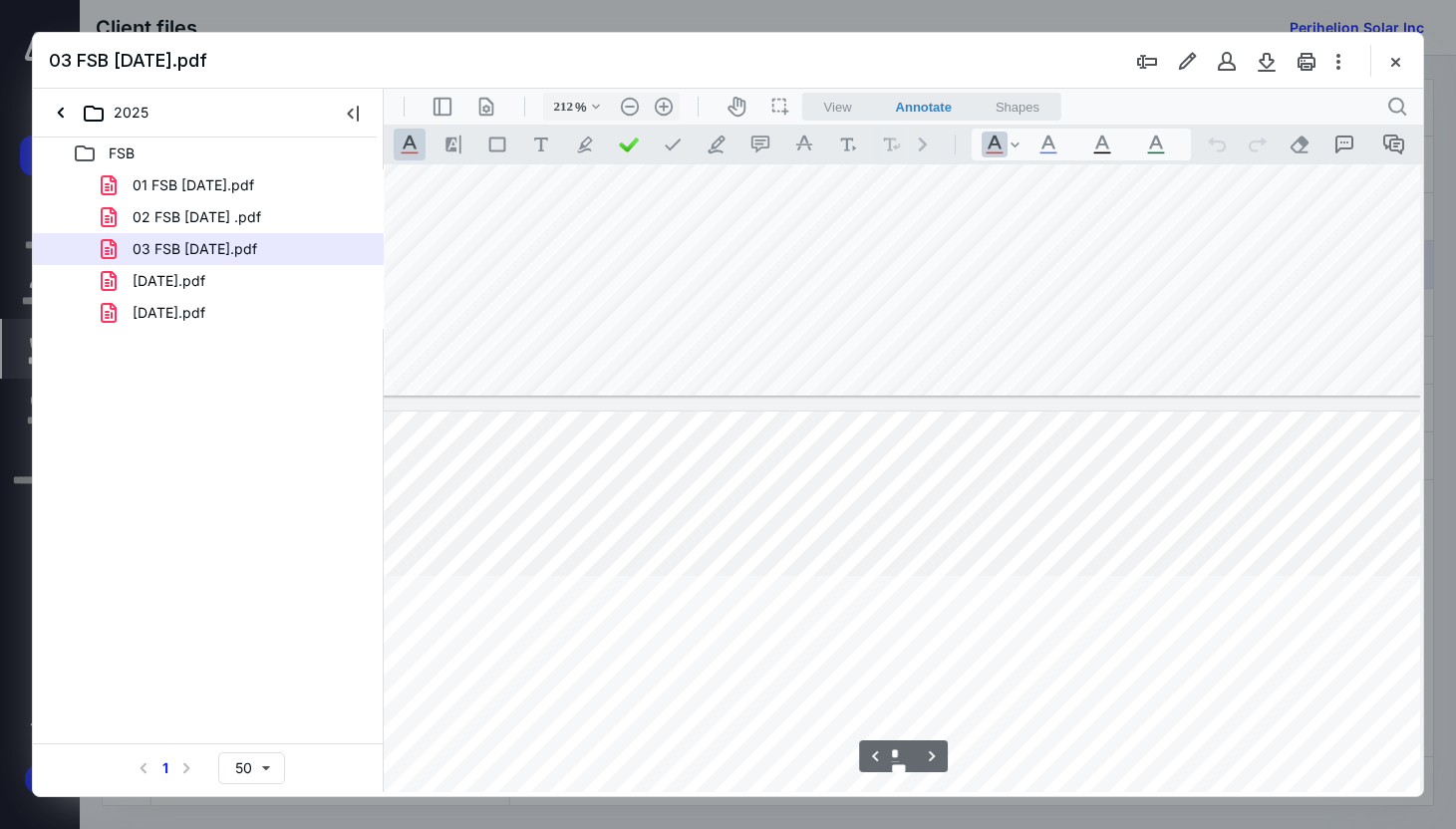 type on "*" 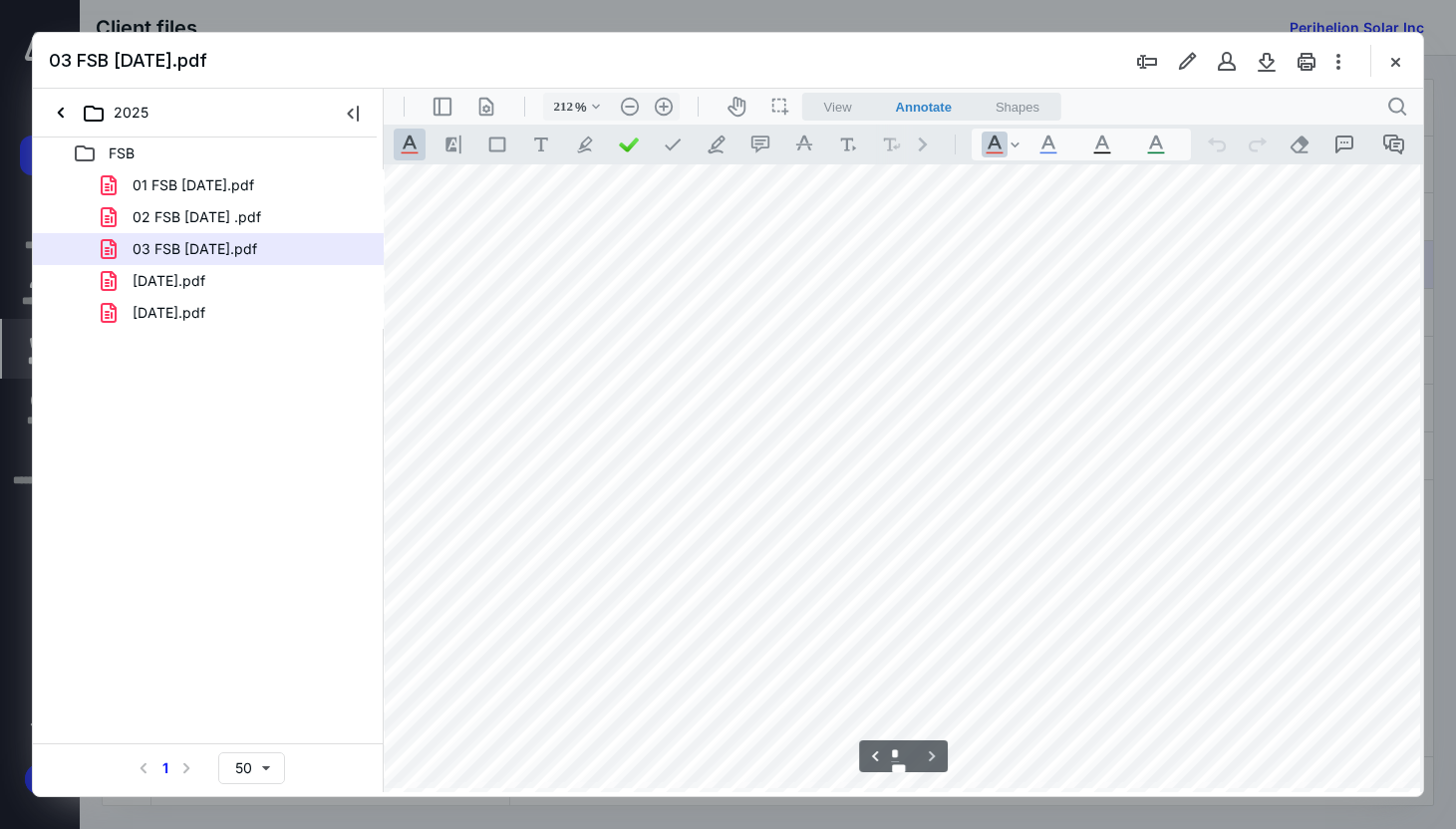 scroll, scrollTop: 10759, scrollLeft: 139, axis: both 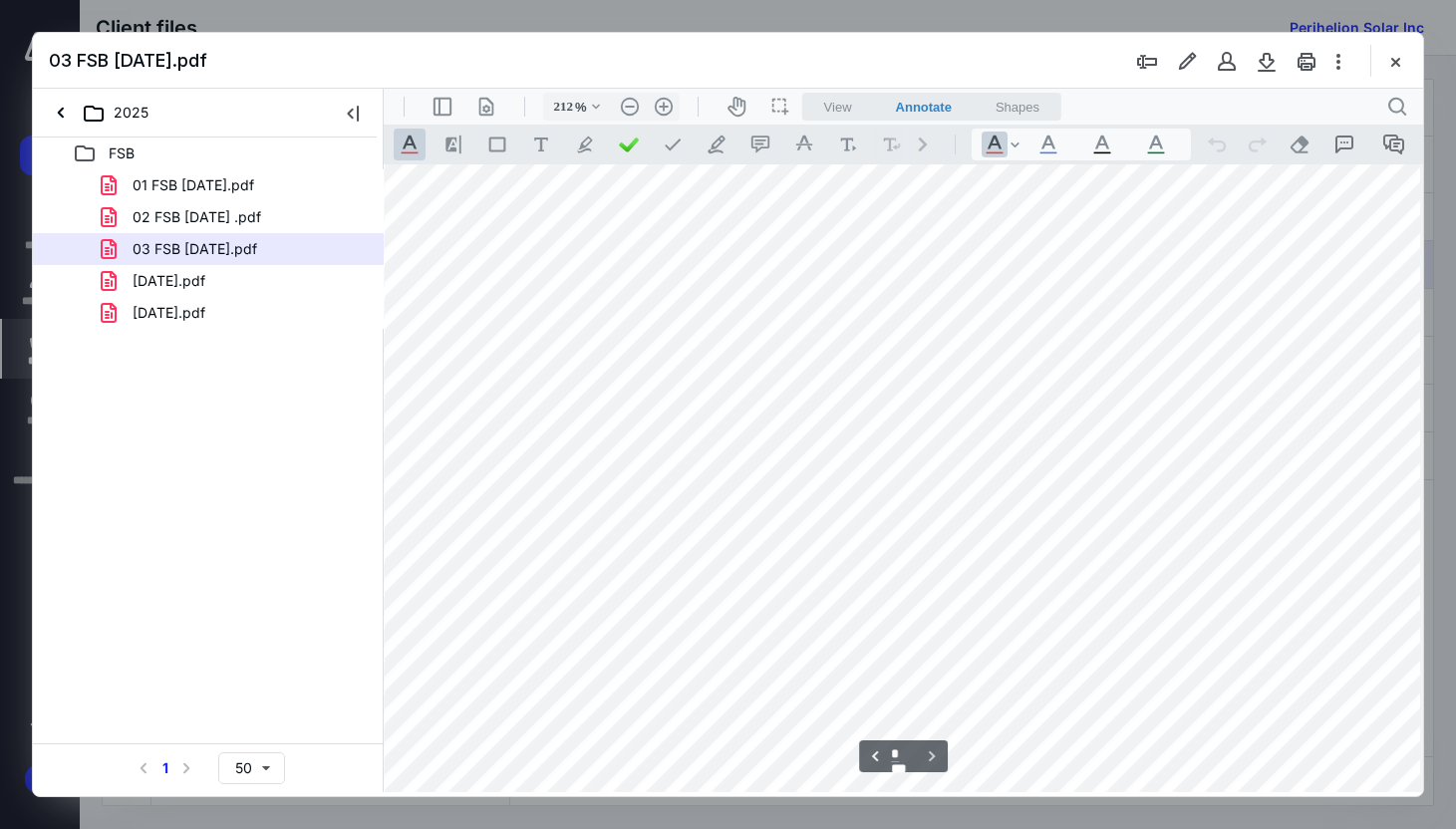 drag, startPoint x: 224, startPoint y: 272, endPoint x: 261, endPoint y: 284, distance: 38.8973 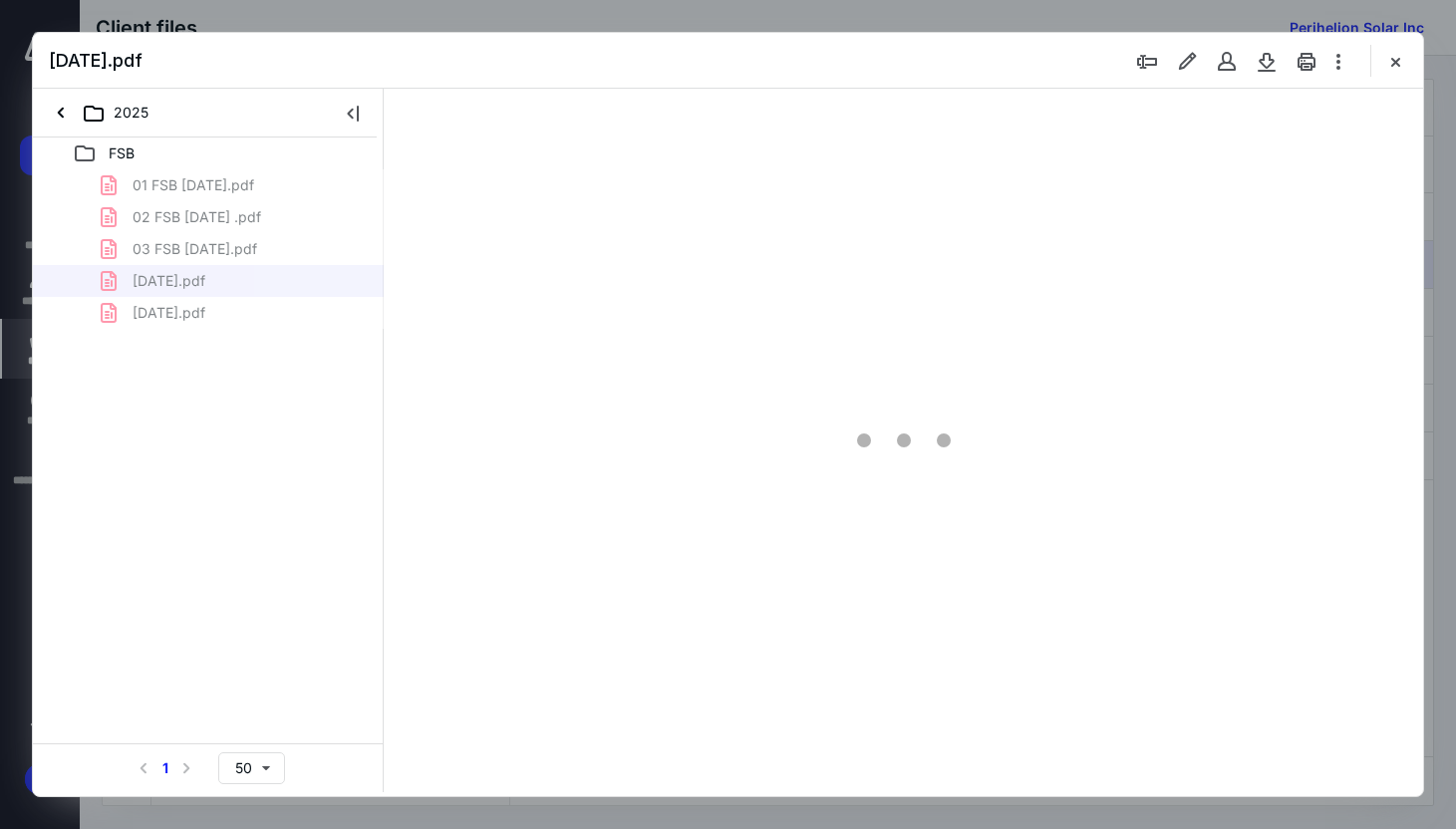 type on "79" 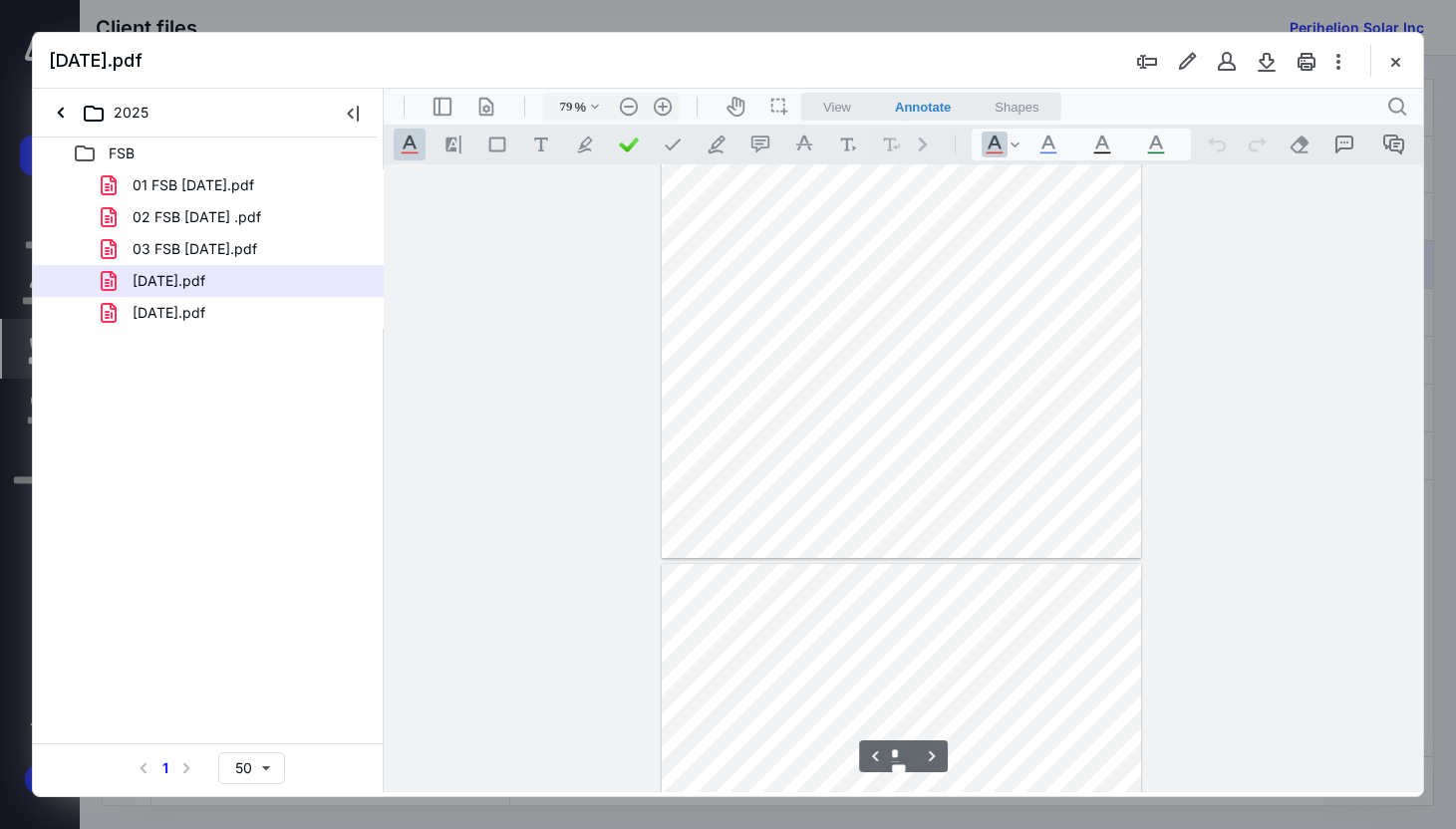scroll, scrollTop: 892, scrollLeft: 0, axis: vertical 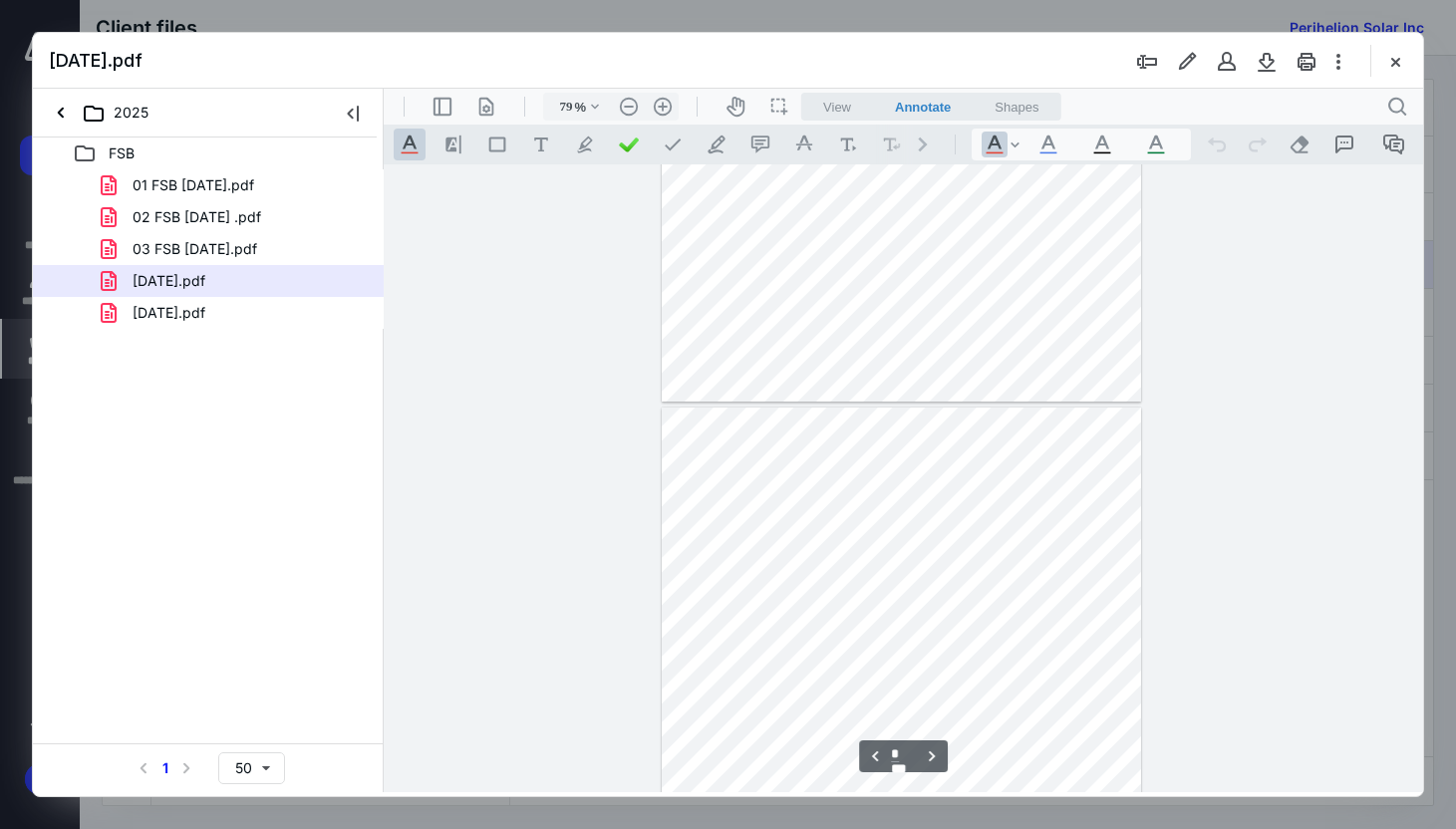 type on "*" 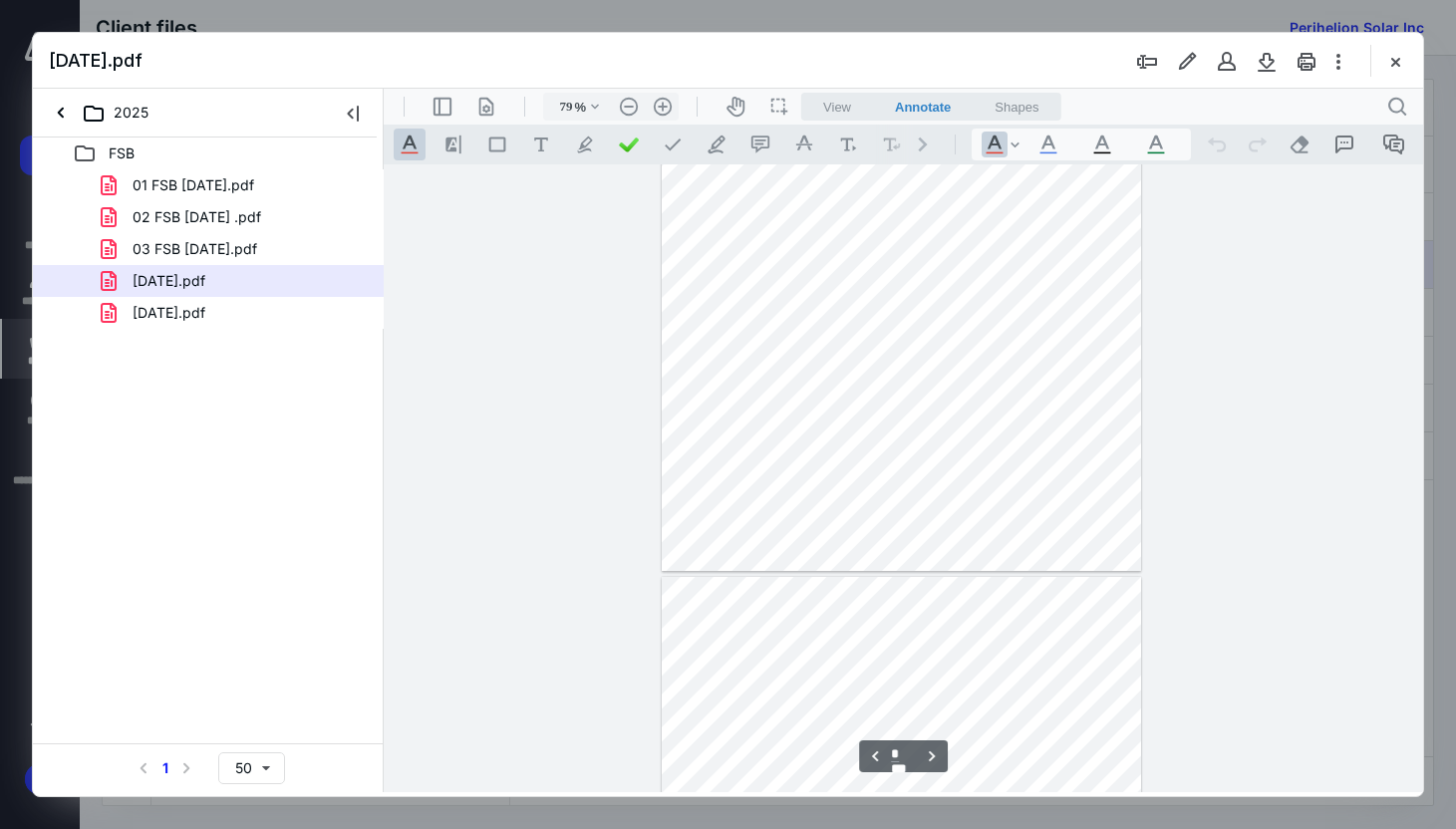 scroll, scrollTop: 2738, scrollLeft: 0, axis: vertical 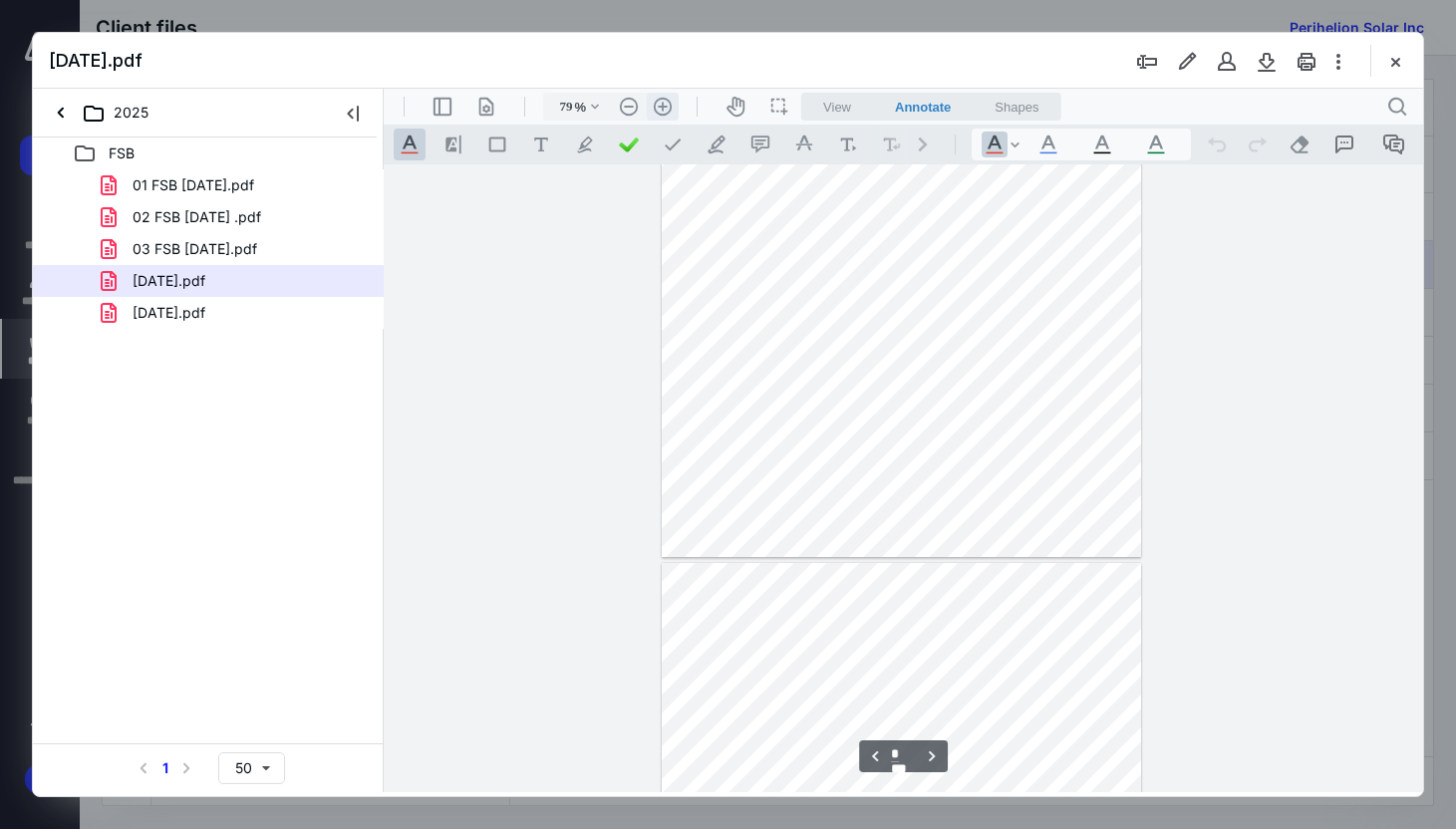 click on ".cls-1{fill:#abb0c4;} icon - header - zoom - in - line" at bounding box center (663, 107) 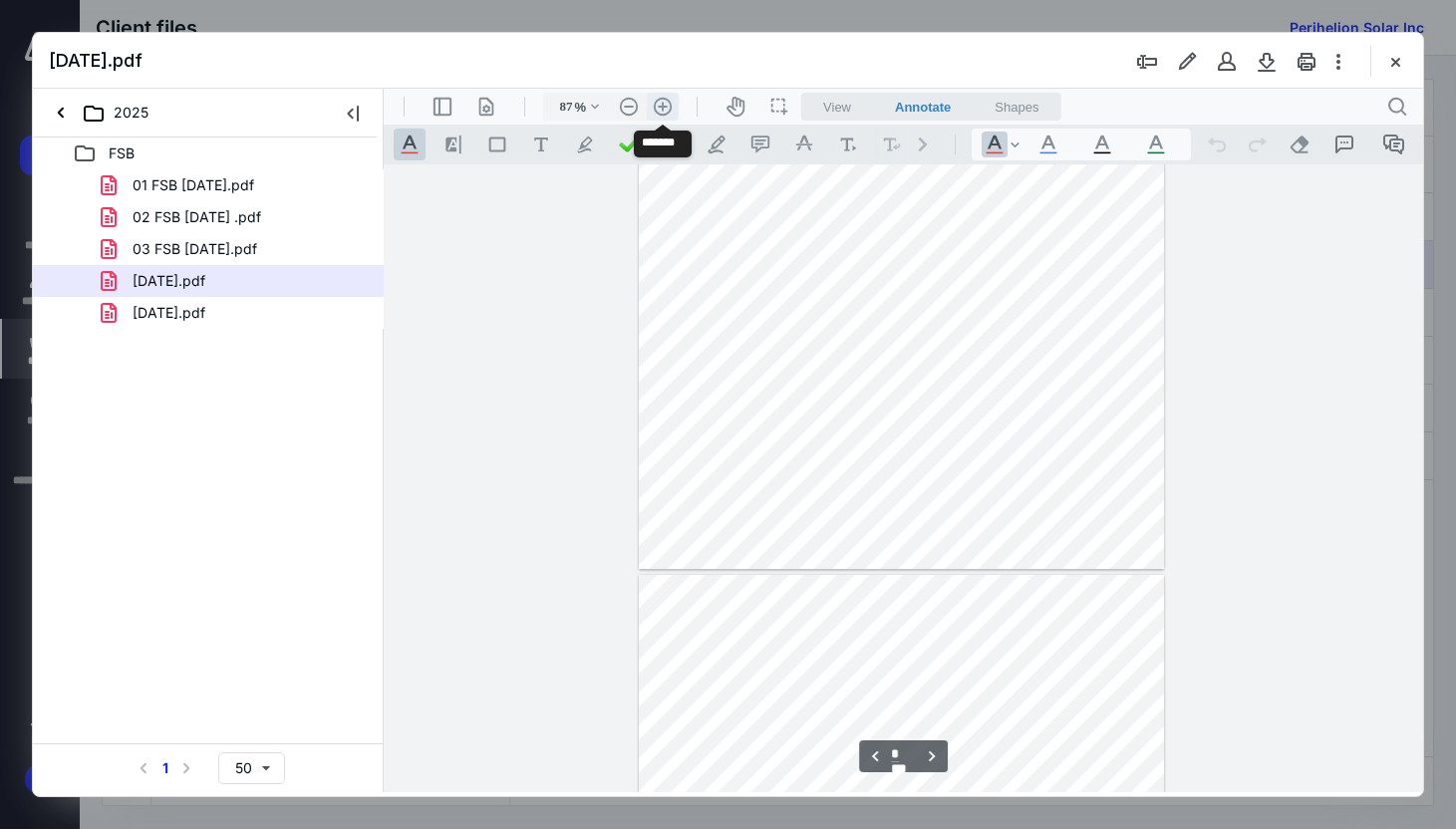click on ".cls-1{fill:#abb0c4;} icon - header - zoom - in - line" at bounding box center (663, 107) 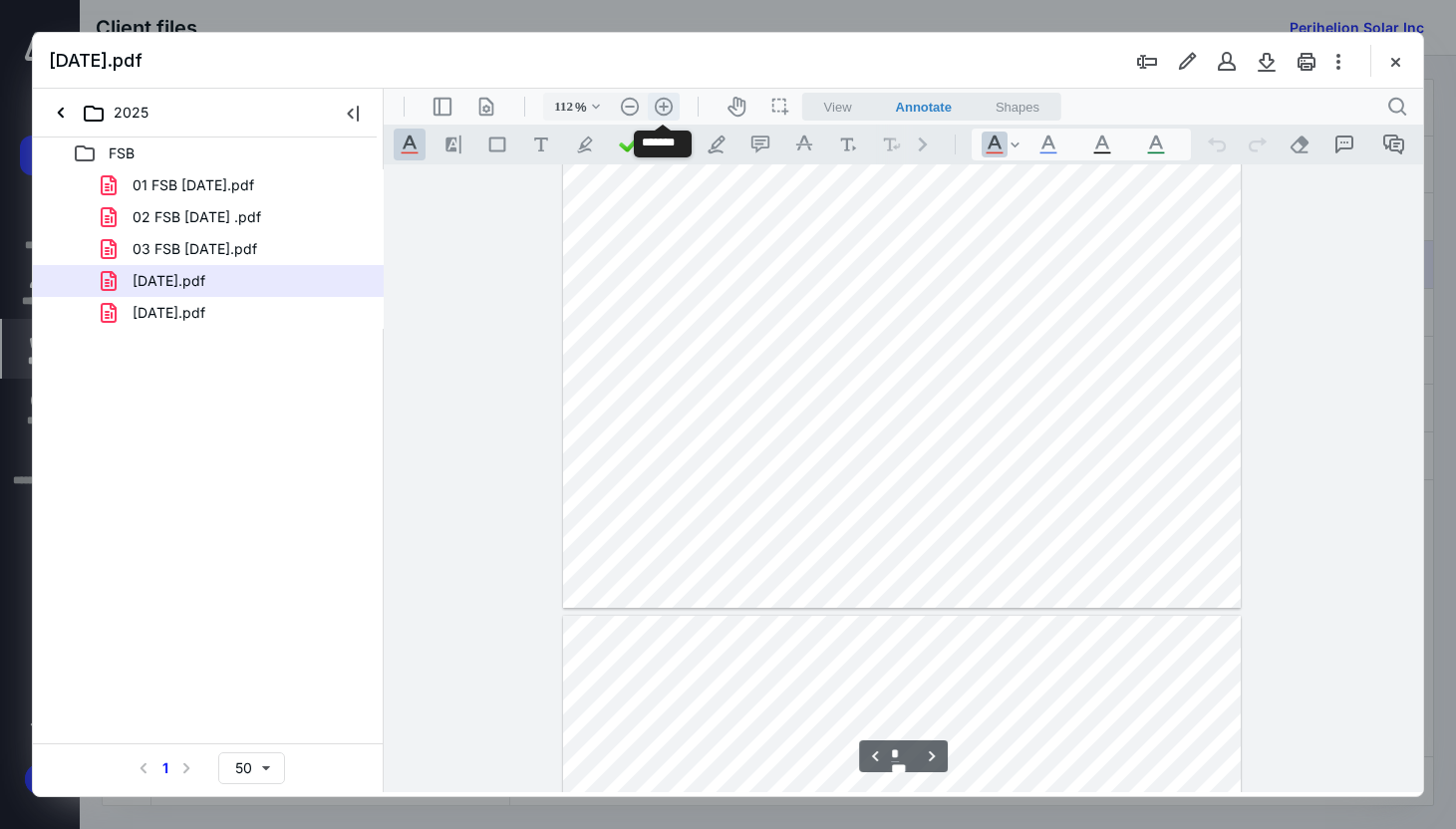 click on ".cls-1{fill:#abb0c4;} icon - header - zoom - in - line" at bounding box center (664, 107) 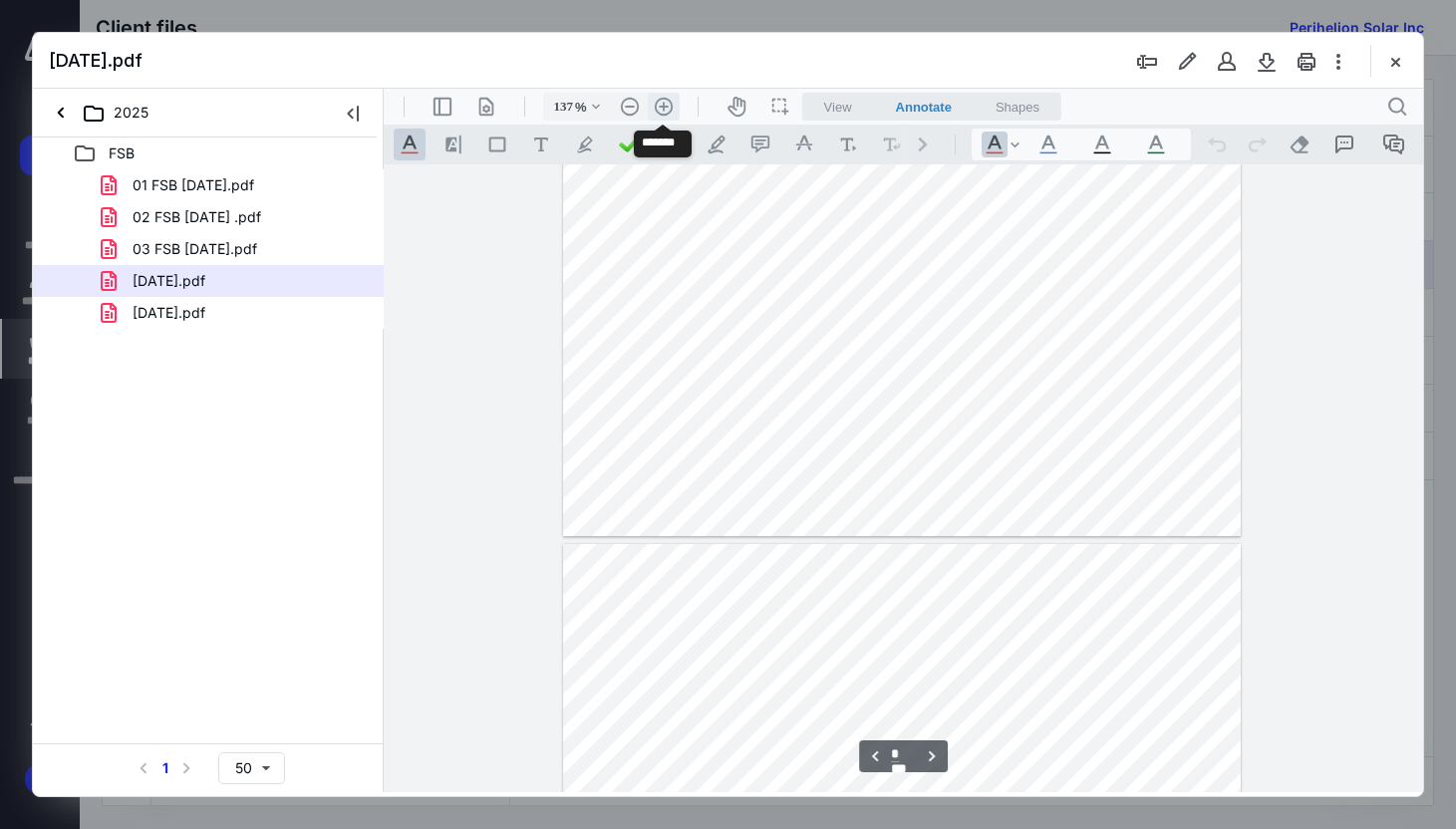 click on ".cls-1{fill:#abb0c4;} icon - header - zoom - in - line" at bounding box center (664, 107) 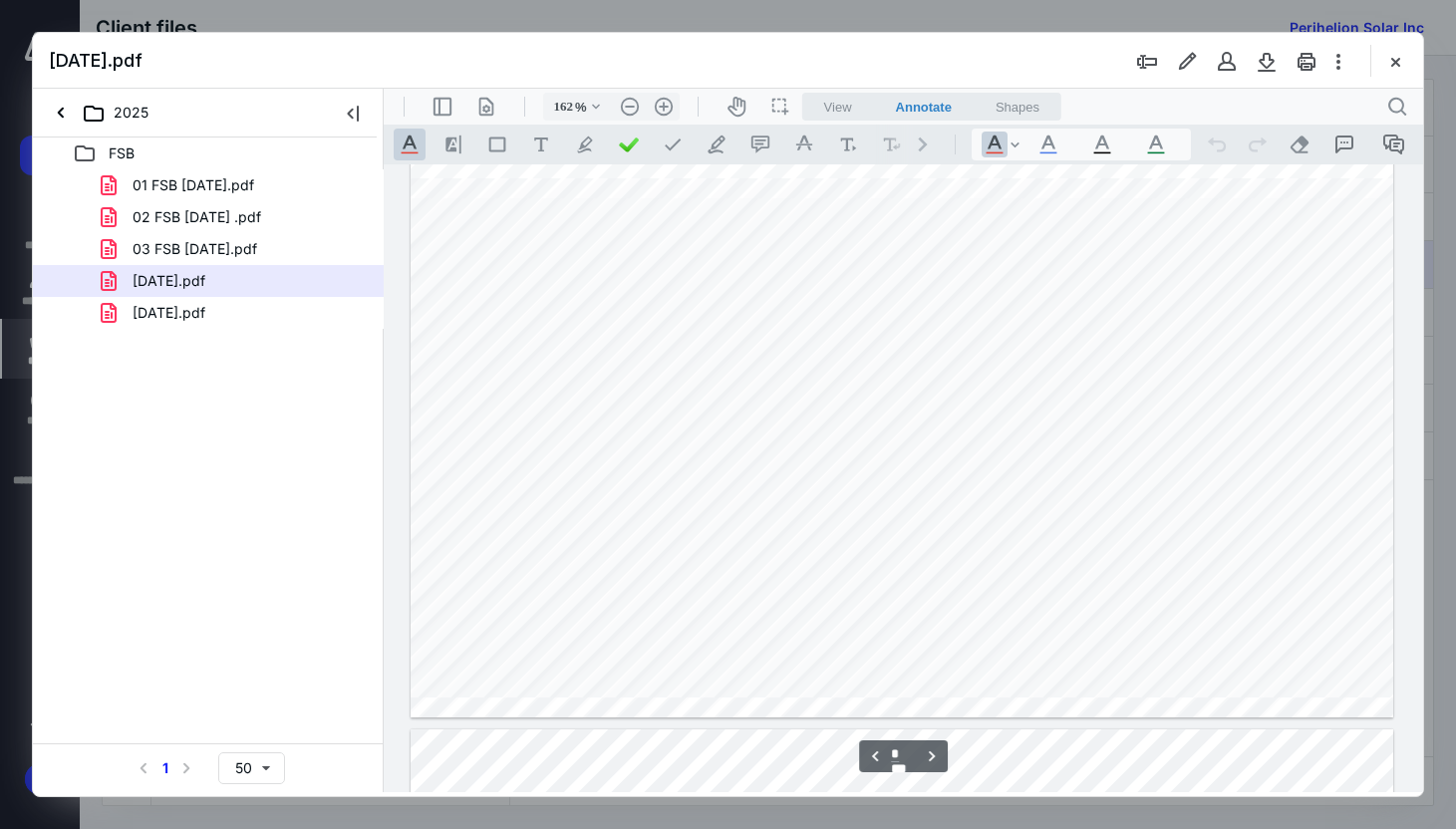 scroll, scrollTop: 5834, scrollLeft: 0, axis: vertical 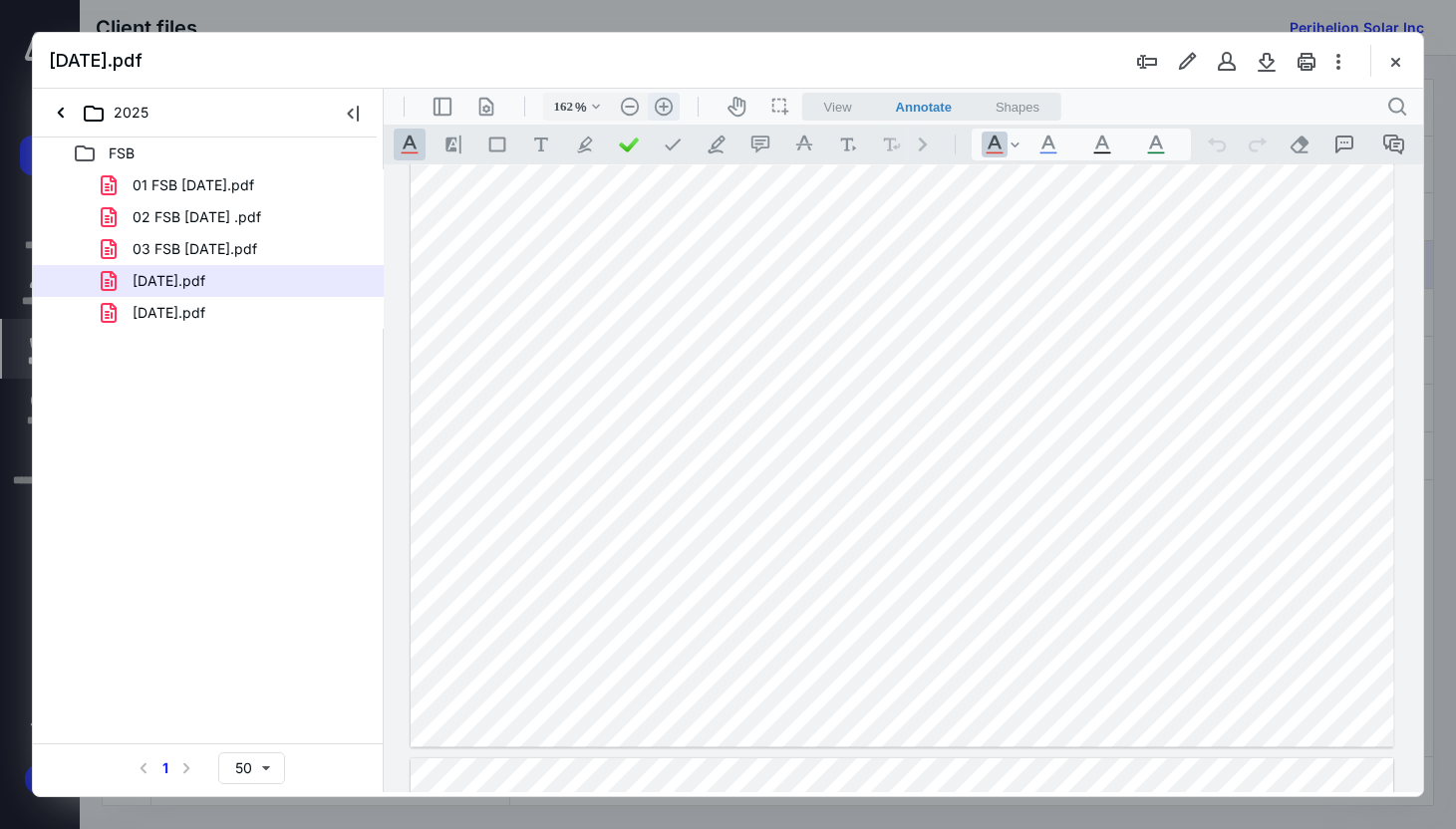 click on ".cls-1{fill:#abb0c4;} icon - header - zoom - in - line" at bounding box center (664, 107) 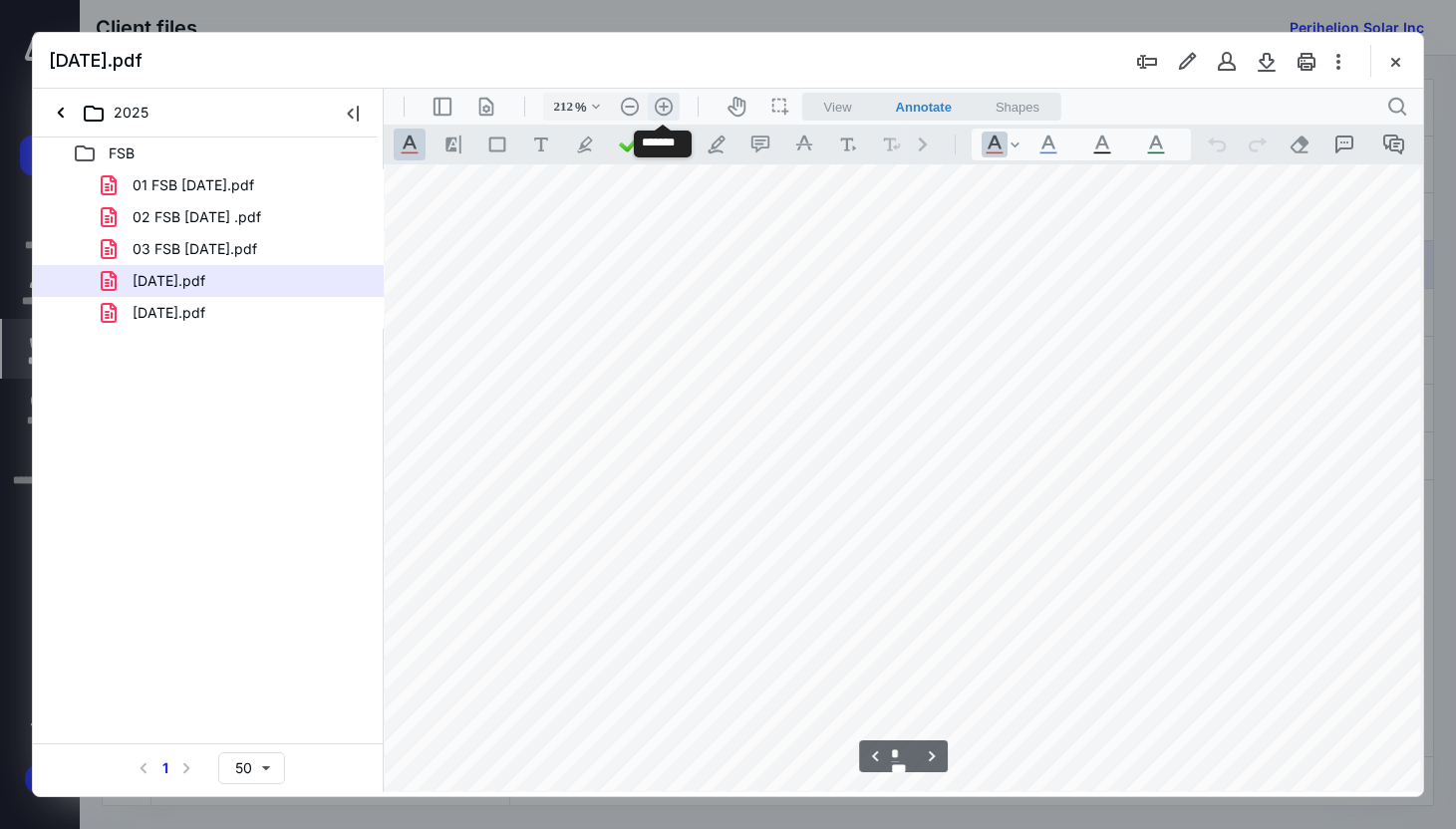 click on ".cls-1{fill:#abb0c4;} icon - header - zoom - in - line" at bounding box center [664, 107] 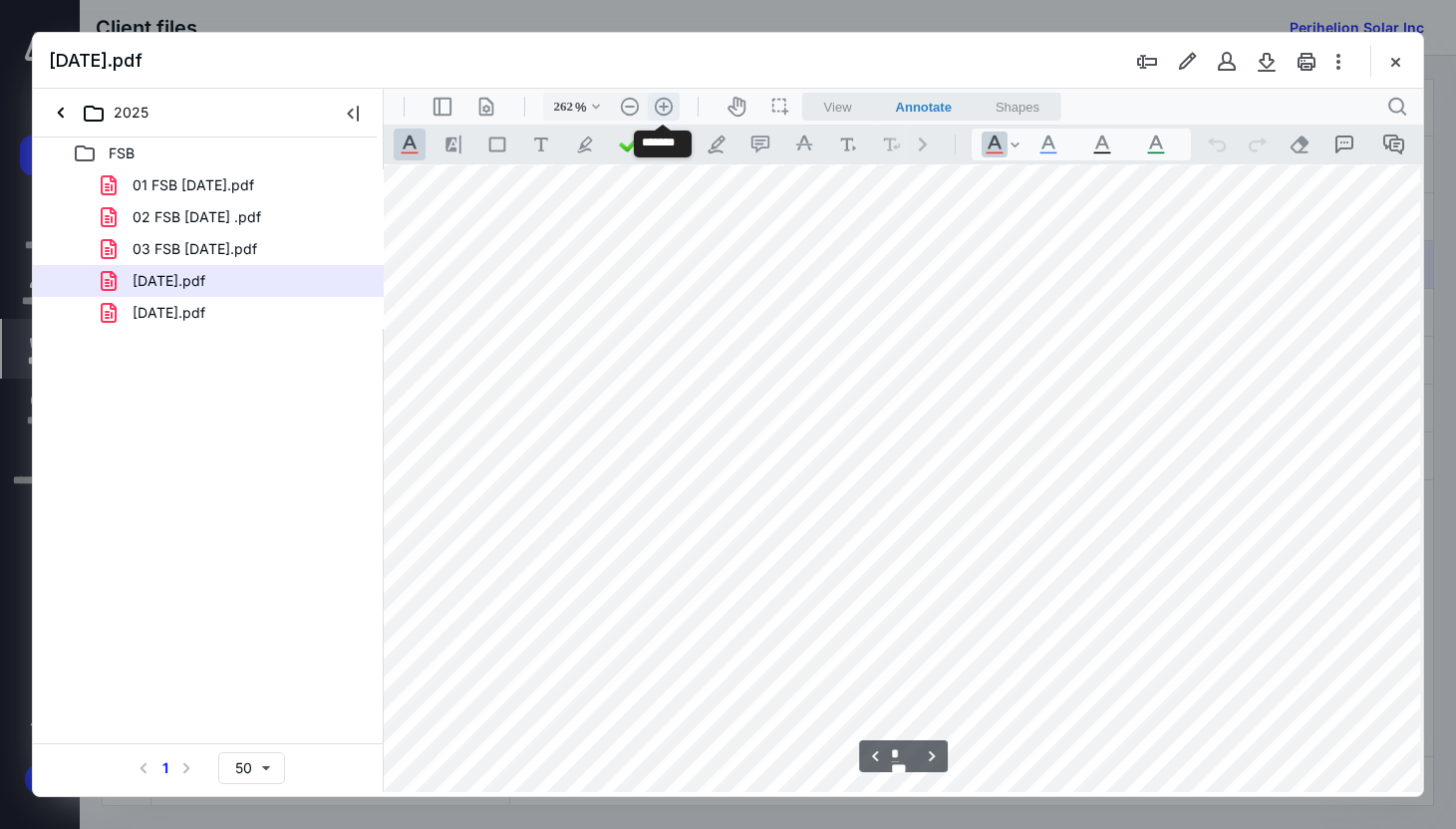 click on ".cls-1{fill:#abb0c4;} icon - header - zoom - in - line" at bounding box center (664, 107) 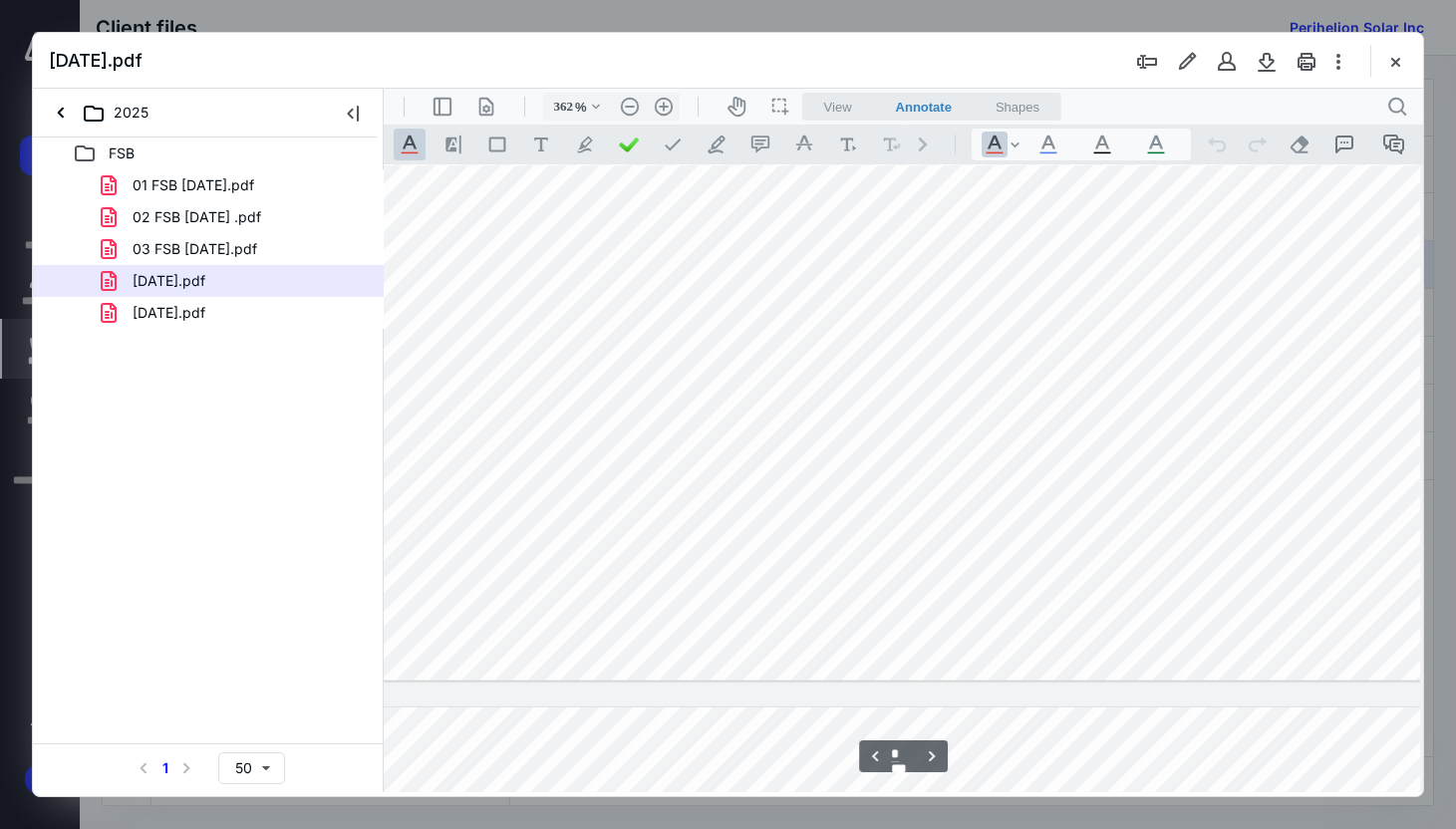 scroll, scrollTop: 13862, scrollLeft: 199, axis: both 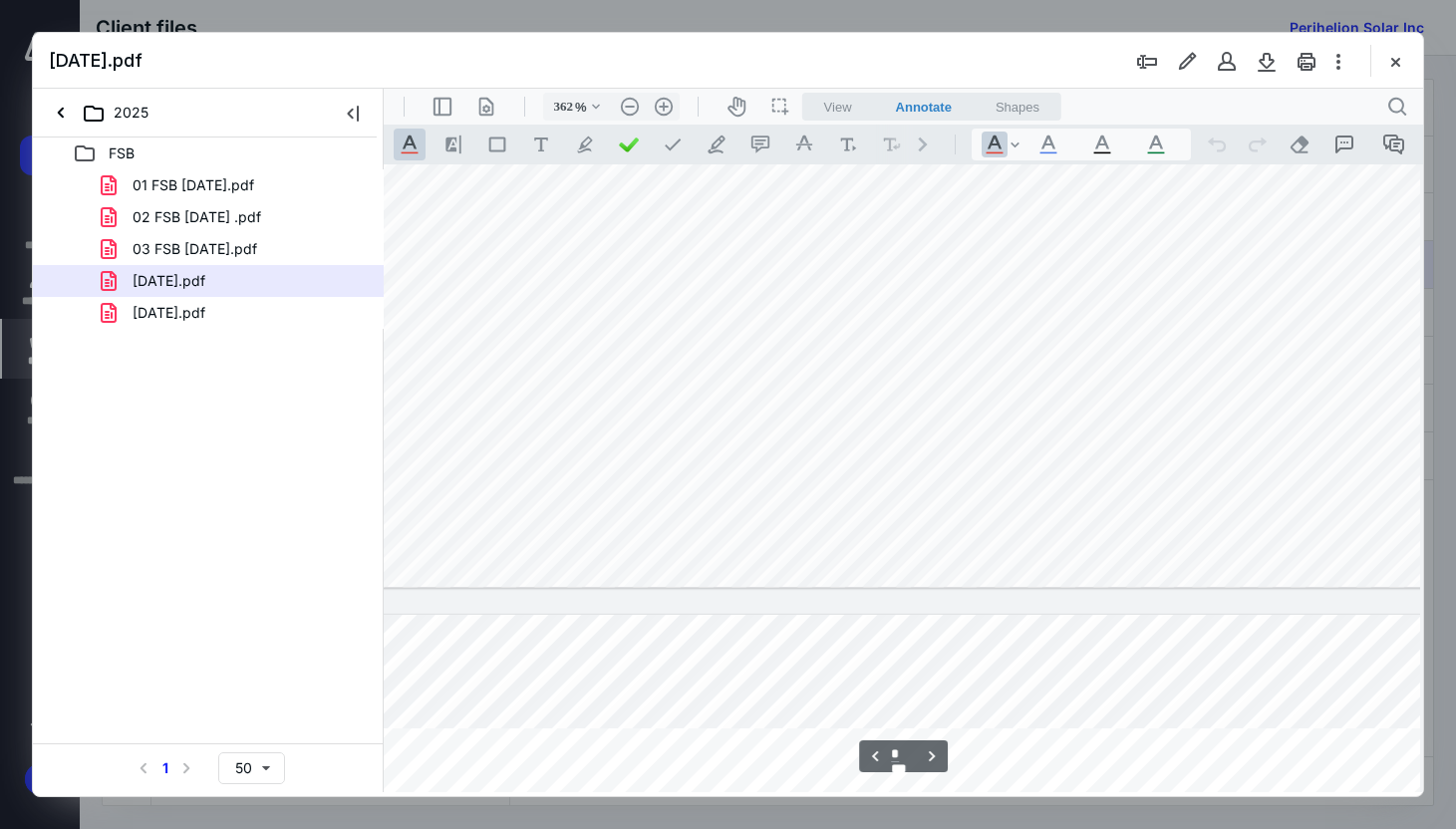 type on "*" 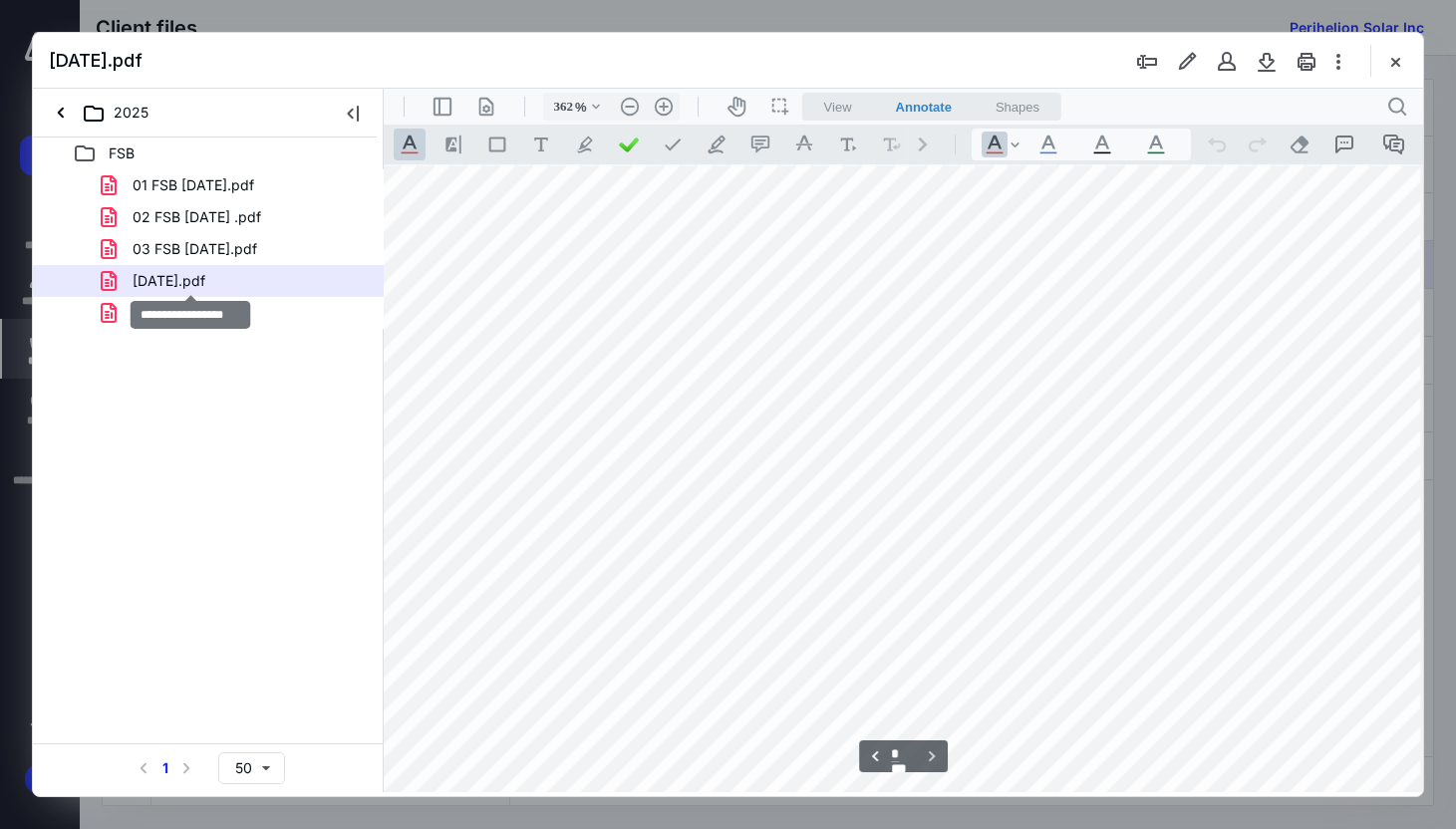 scroll, scrollTop: 18583, scrollLeft: 516, axis: both 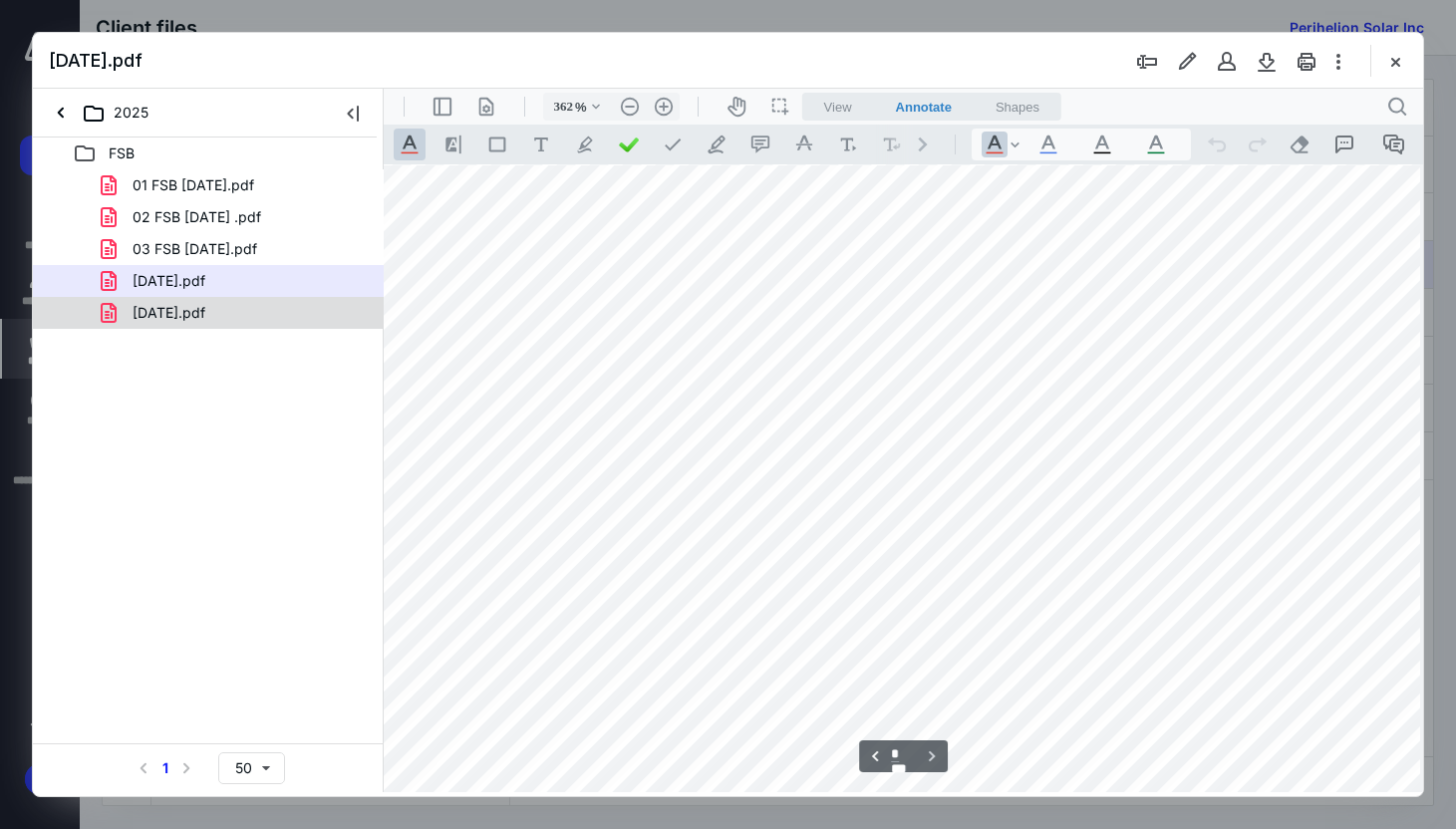 click on "[DATE].pdf" at bounding box center [168, 313] 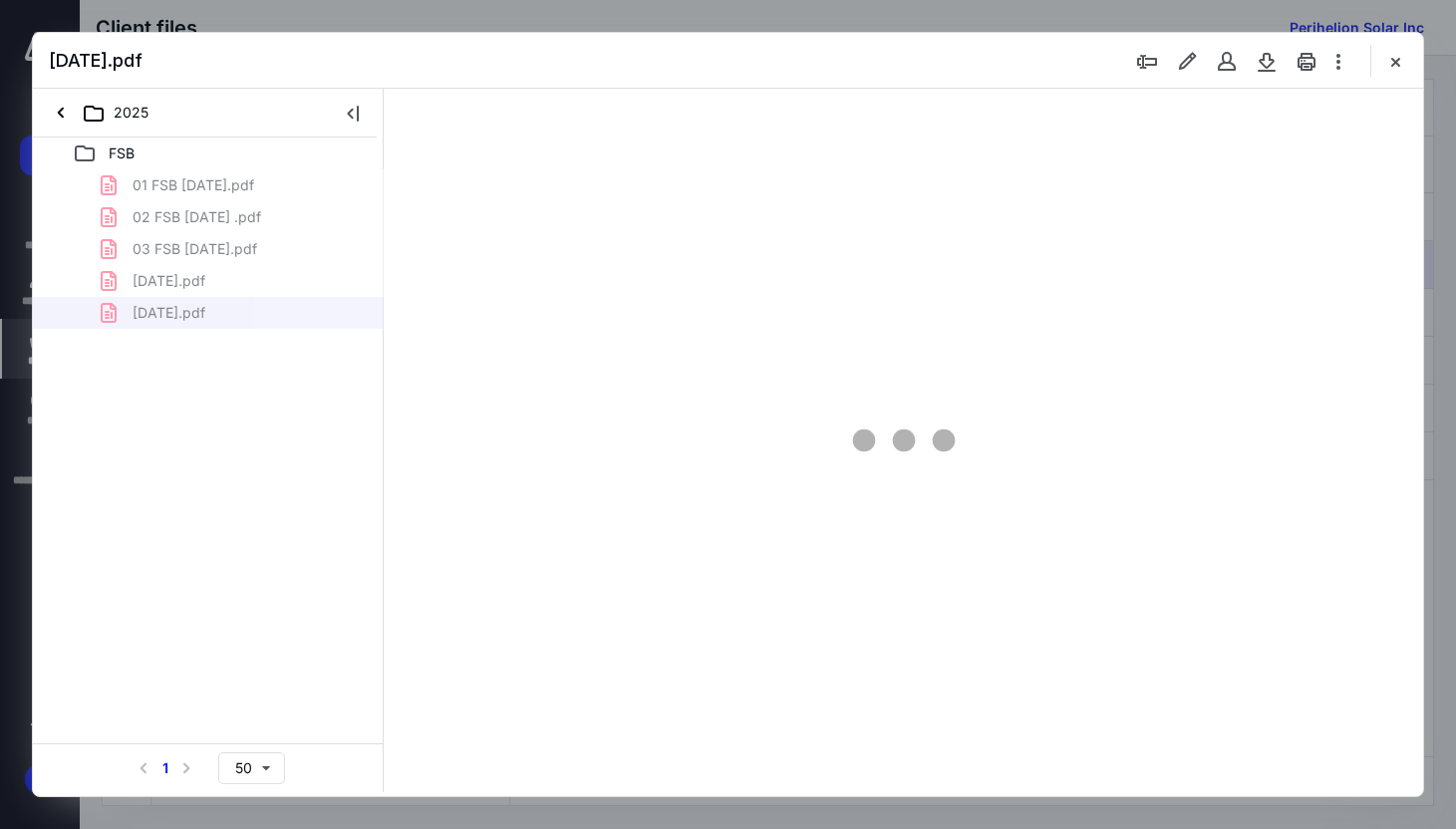 scroll, scrollTop: 79, scrollLeft: 0, axis: vertical 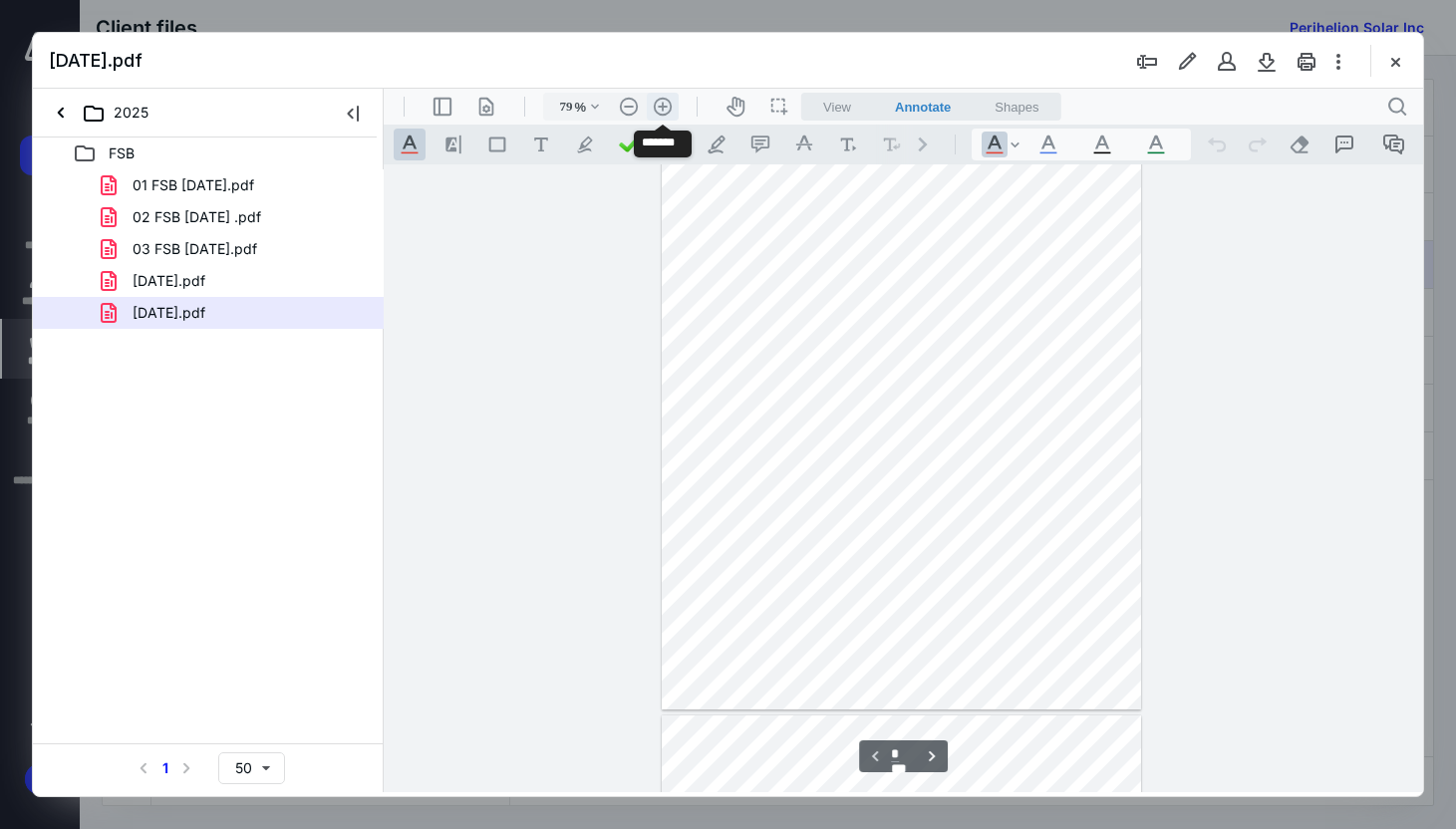 click on ".cls-1{fill:#abb0c4;} icon - header - zoom - in - line" at bounding box center (663, 107) 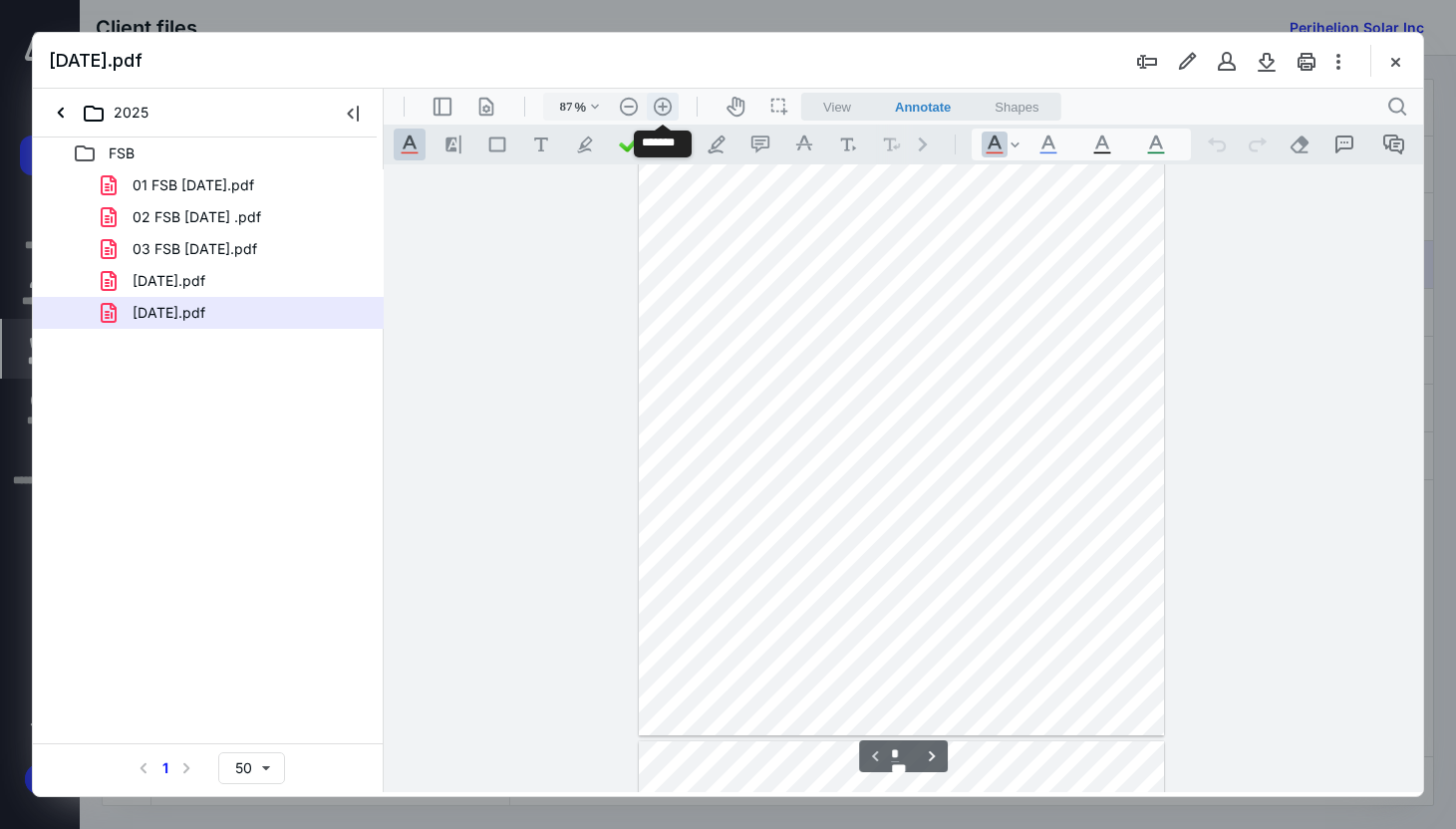 click on ".cls-1{fill:#abb0c4;} icon - header - zoom - in - line" at bounding box center (663, 107) 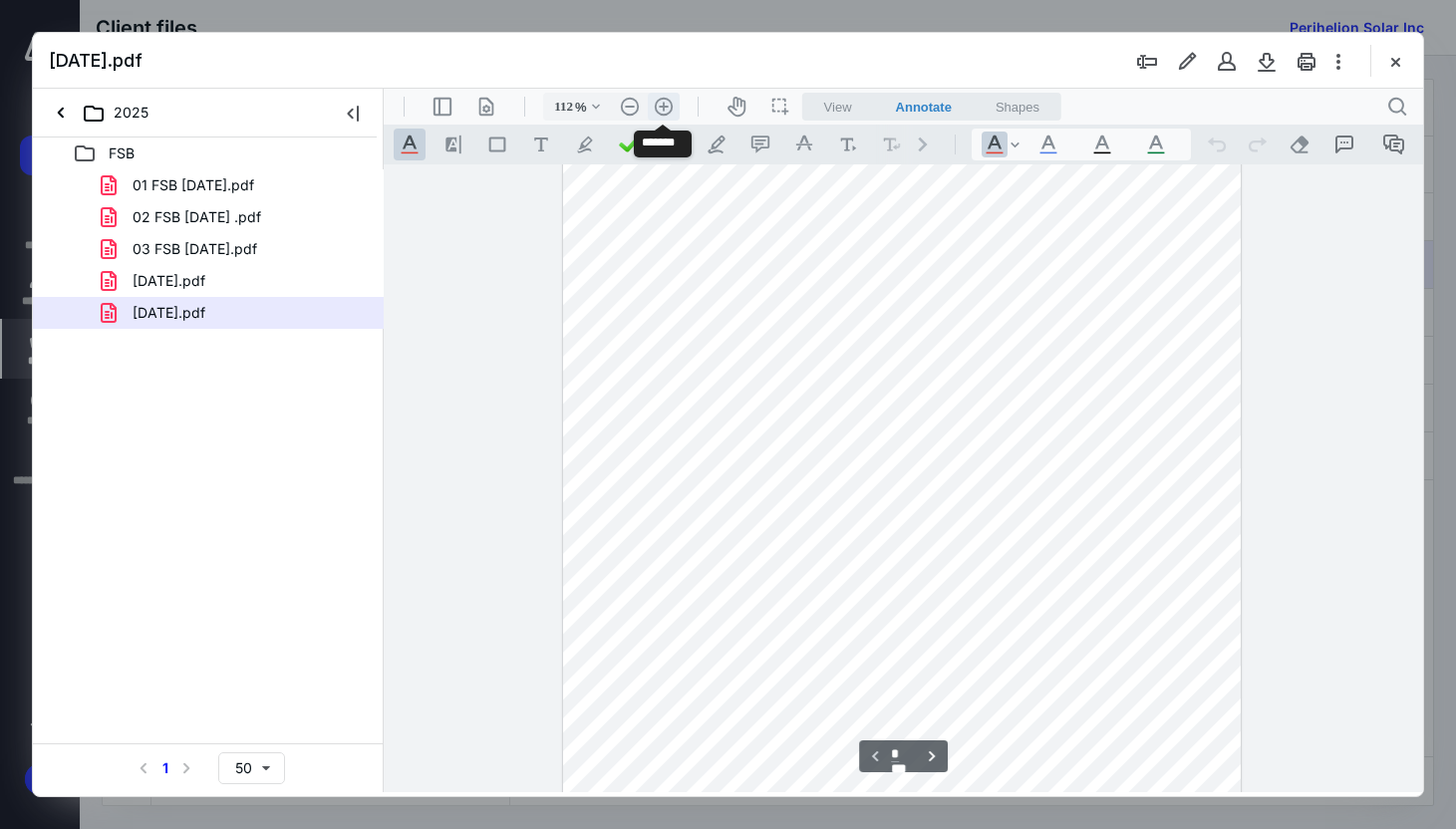 click on ".cls-1{fill:#abb0c4;} icon - header - zoom - in - line" at bounding box center [664, 107] 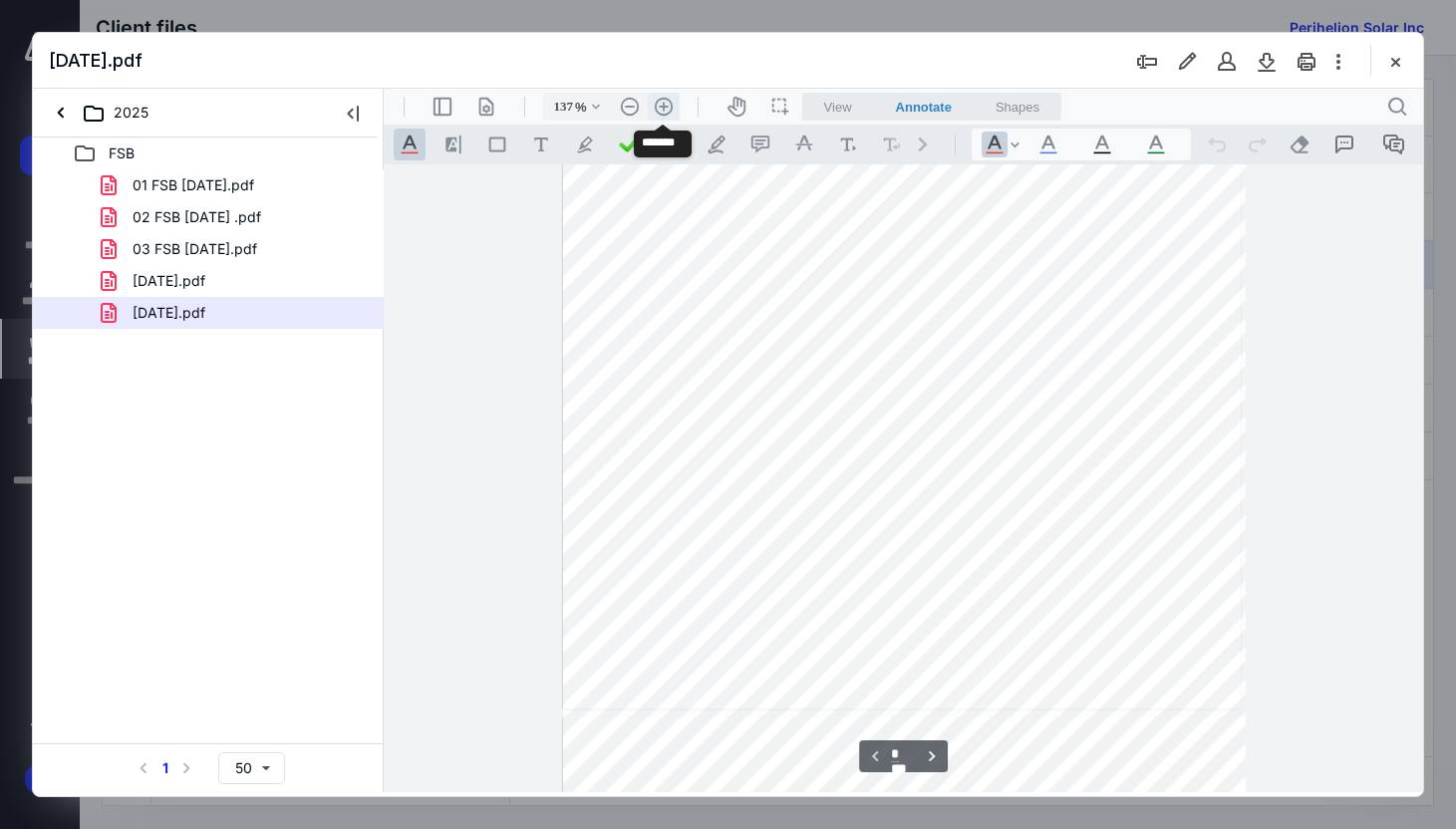 click on ".cls-1{fill:#abb0c4;} icon - header - zoom - in - line" at bounding box center [664, 107] 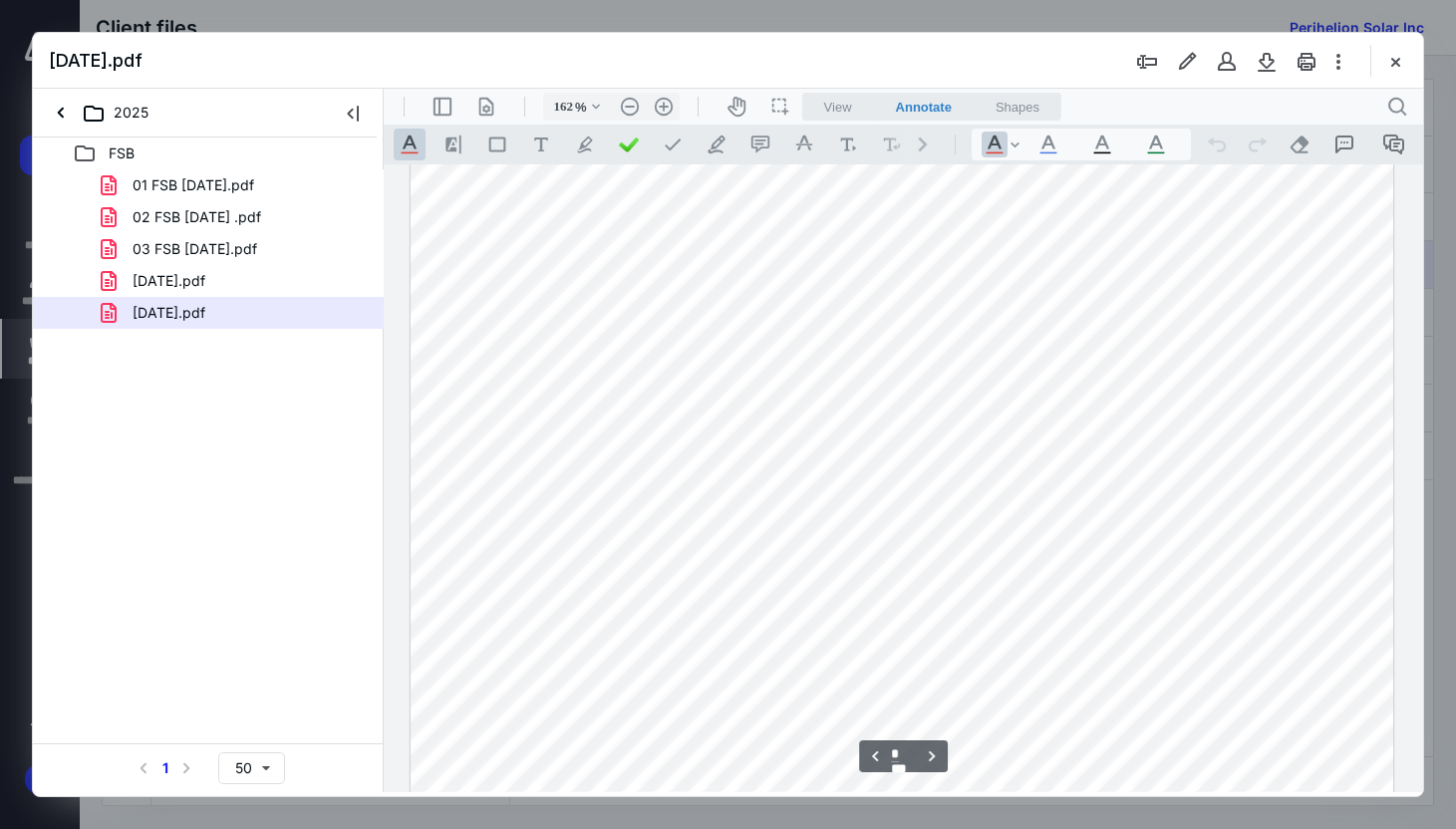 scroll, scrollTop: 6927, scrollLeft: 0, axis: vertical 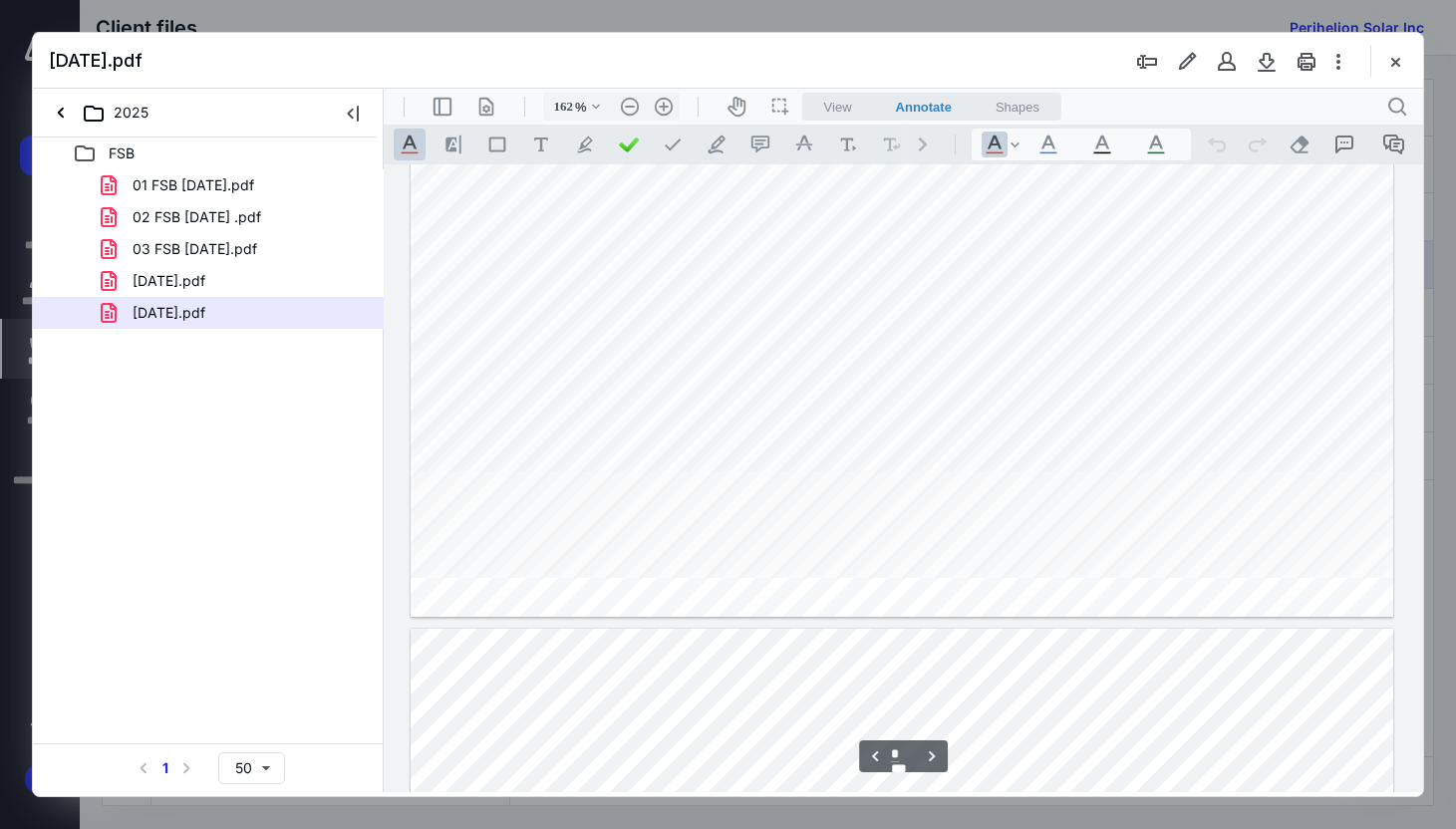 type on "*" 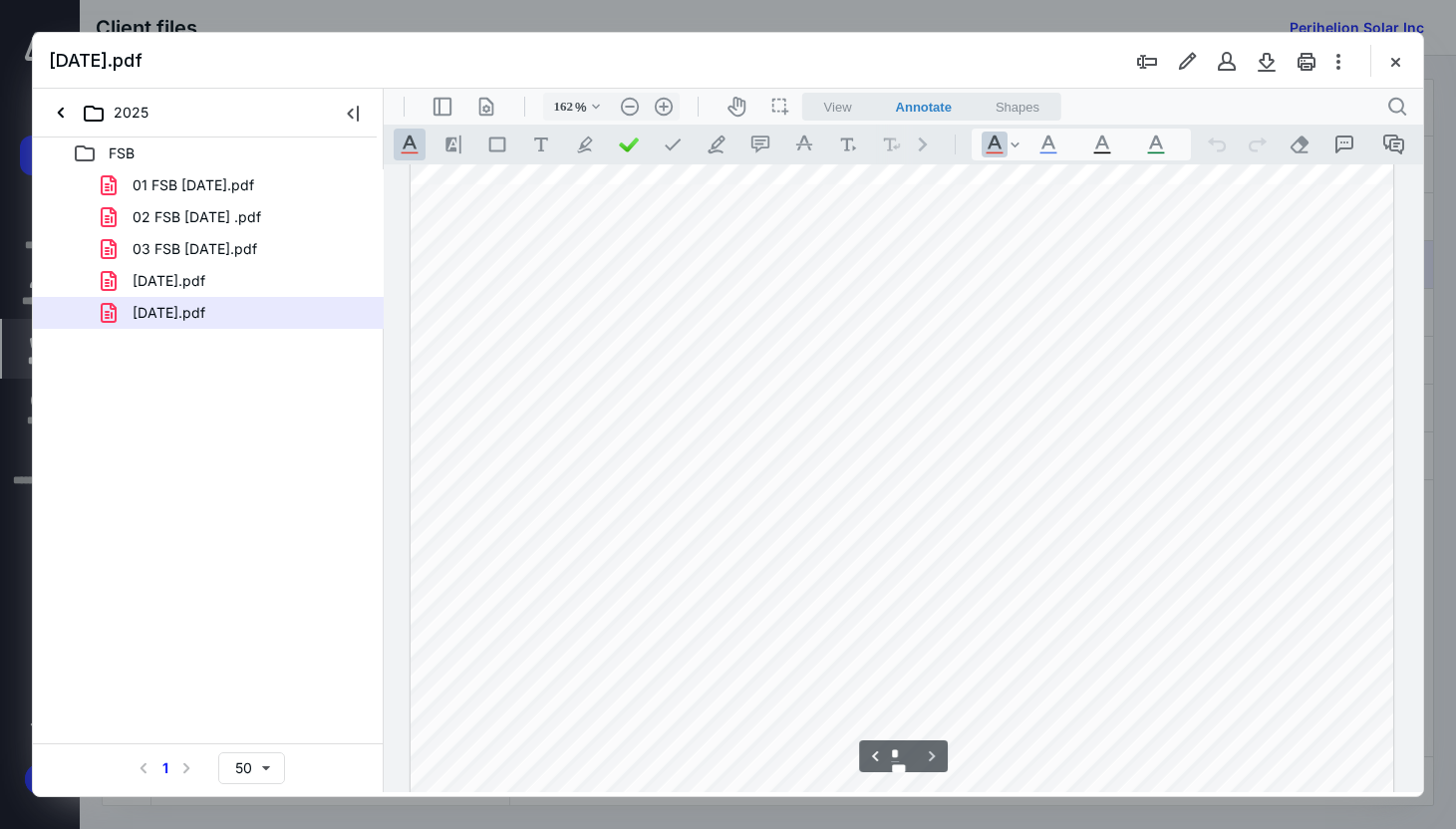 scroll, scrollTop: 7915, scrollLeft: 0, axis: vertical 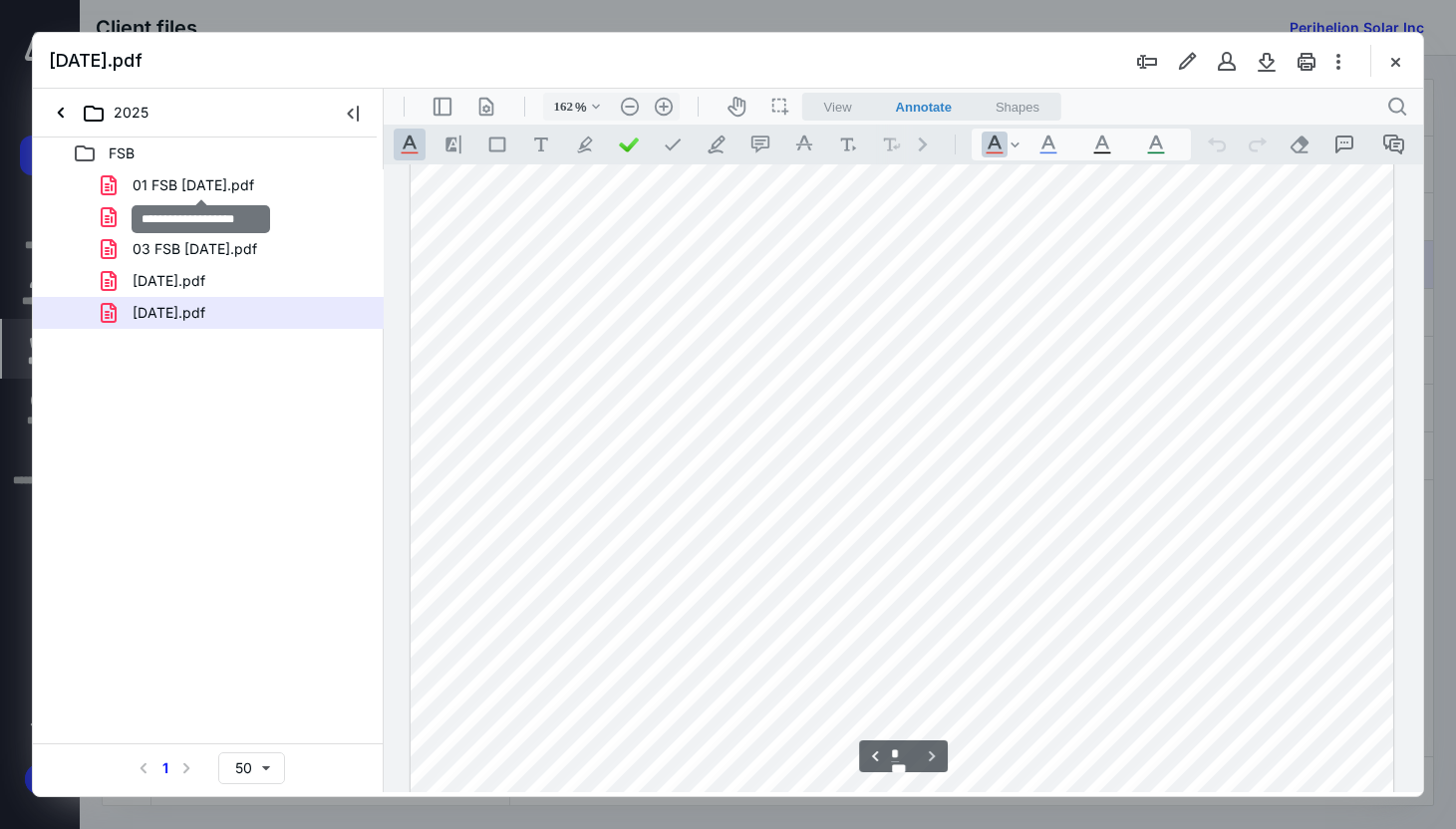click on "01 FSB [DATE].pdf" at bounding box center [193, 185] 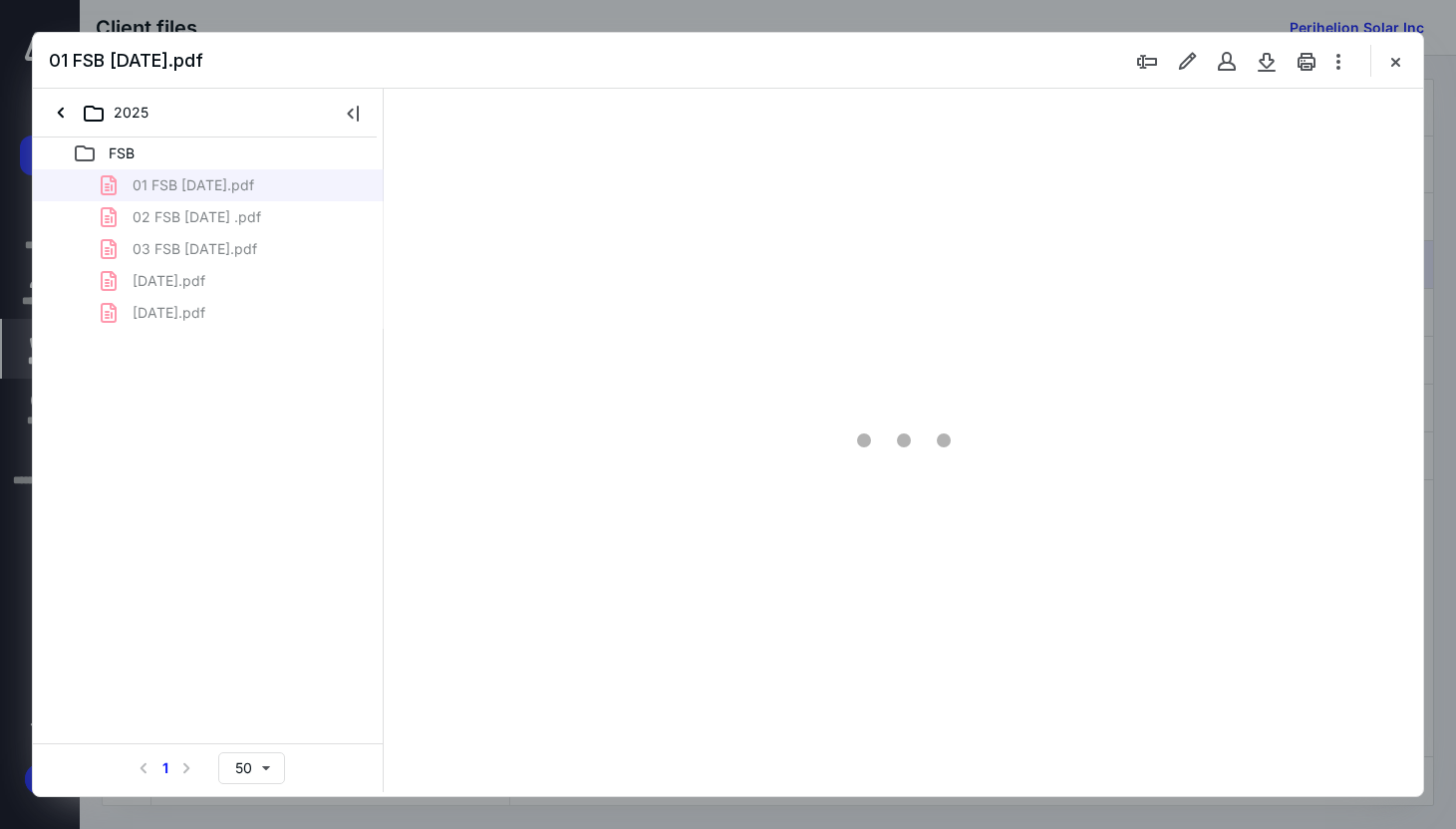 scroll, scrollTop: 79, scrollLeft: 0, axis: vertical 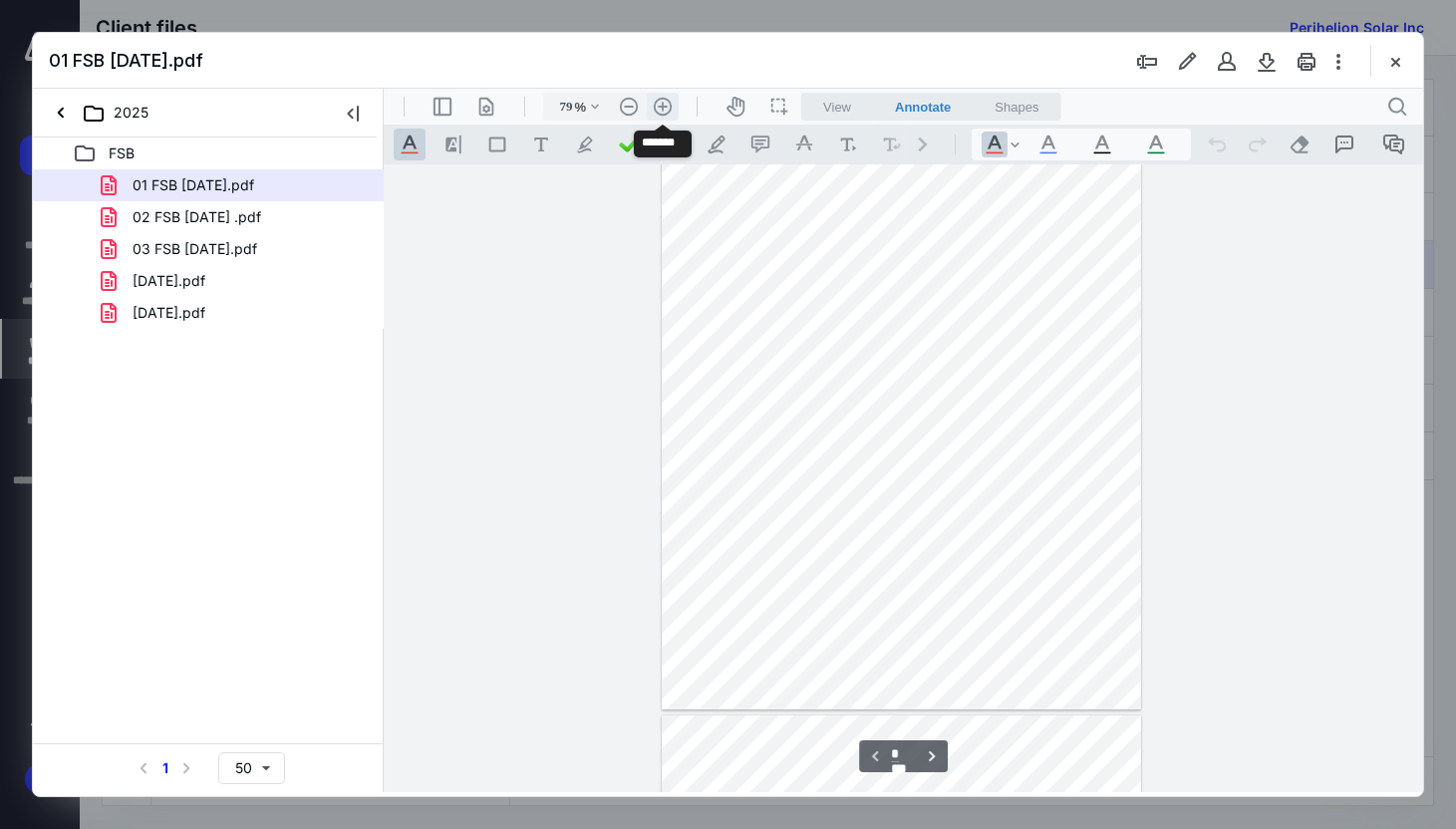 click on ".cls-1{fill:#abb0c4;} icon - header - zoom - in - line" at bounding box center (663, 107) 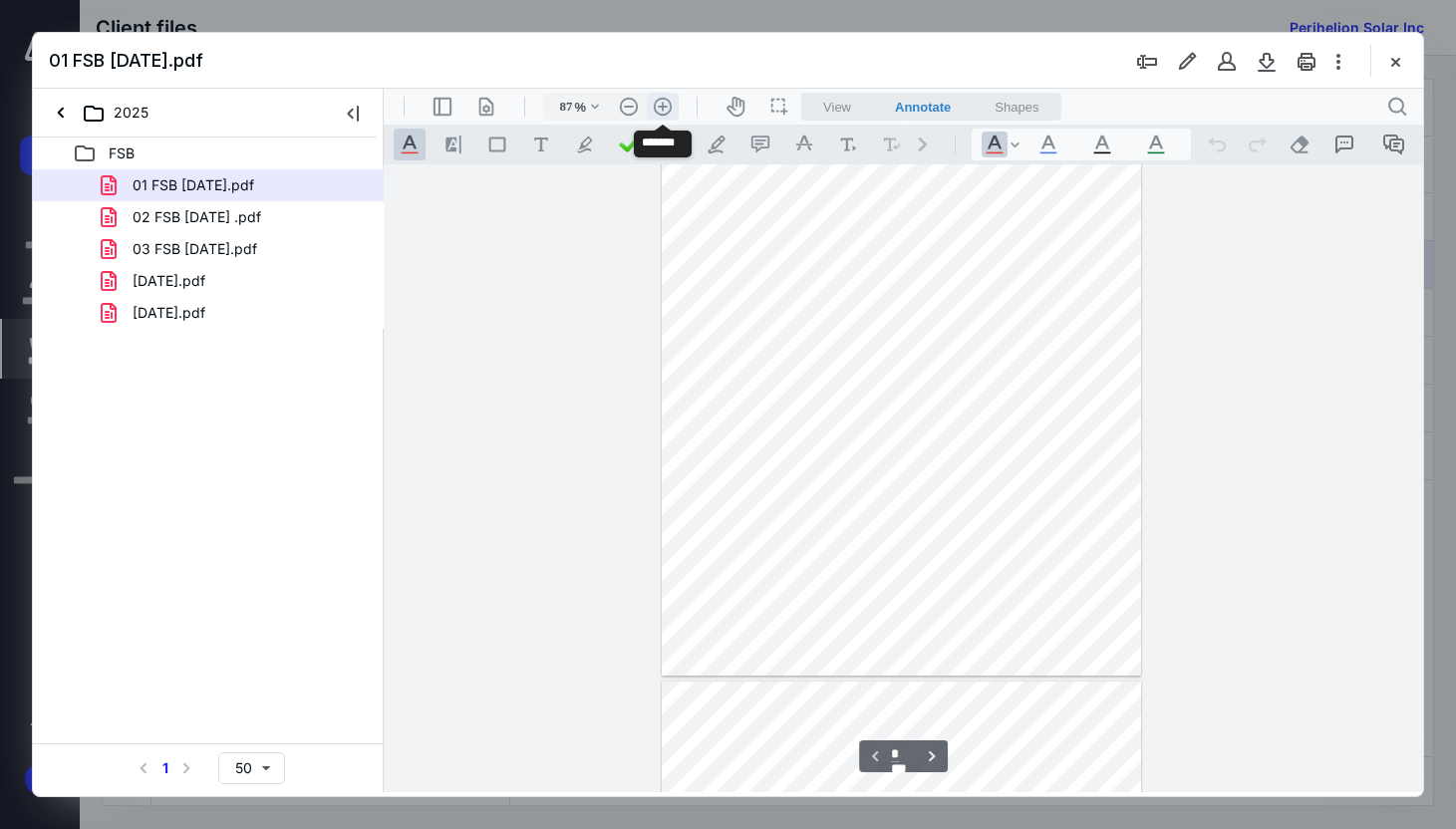 click on ".cls-1{fill:#abb0c4;} icon - header - zoom - in - line" at bounding box center [663, 107] 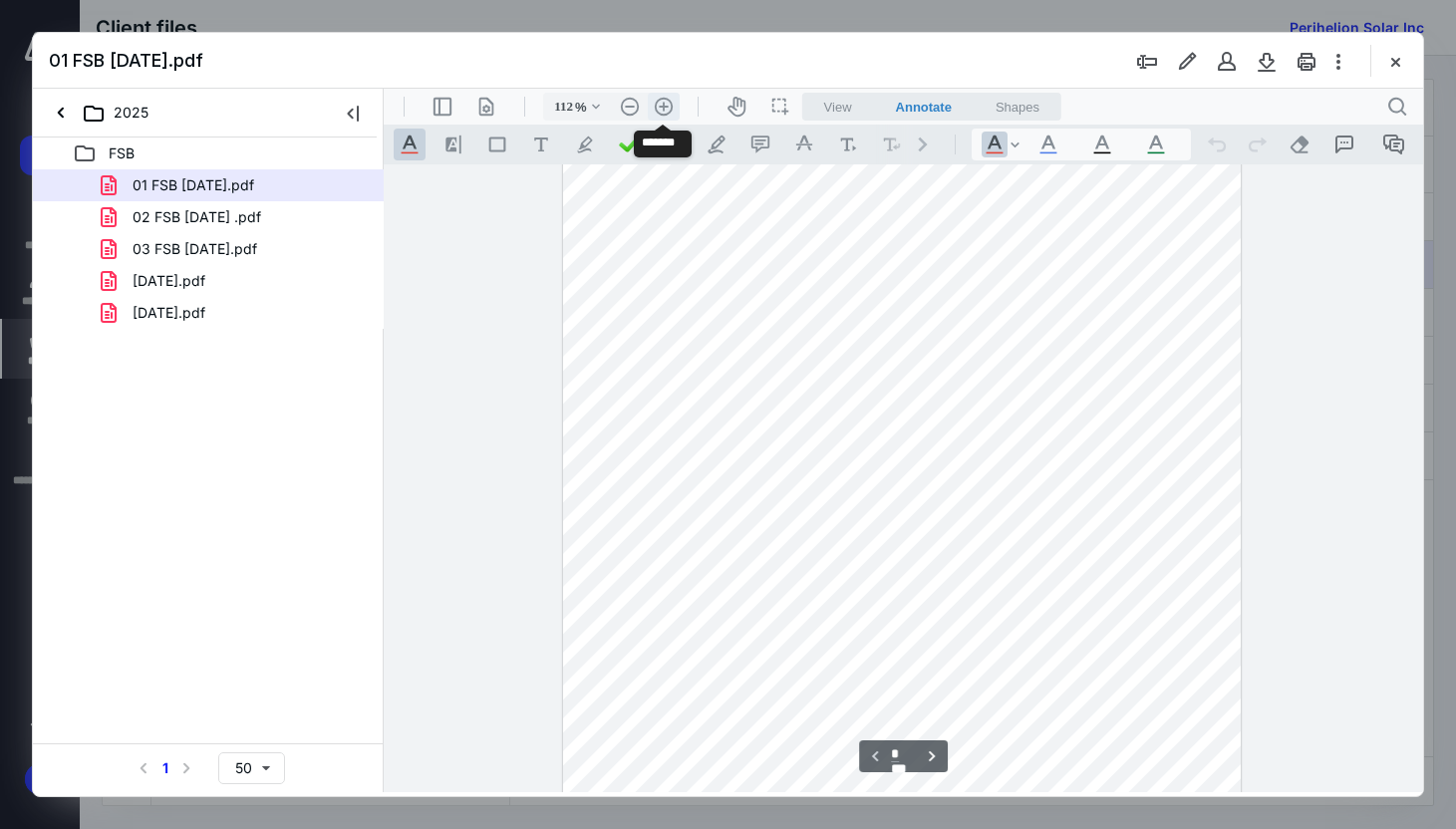 click on ".cls-1{fill:#abb0c4;} icon - header - zoom - in - line" at bounding box center [664, 107] 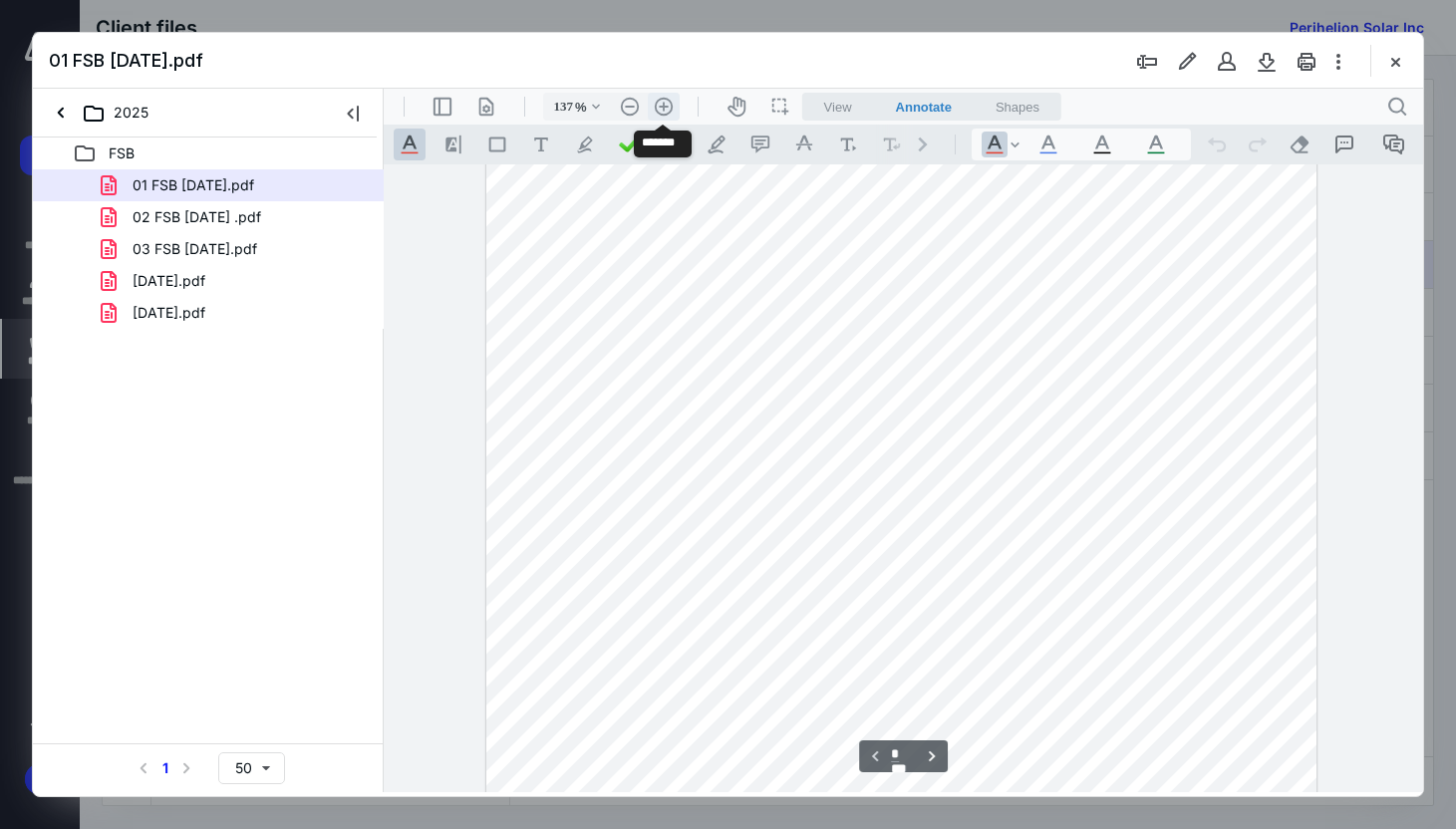 click on ".cls-1{fill:#abb0c4;} icon - header - zoom - in - line" at bounding box center [664, 107] 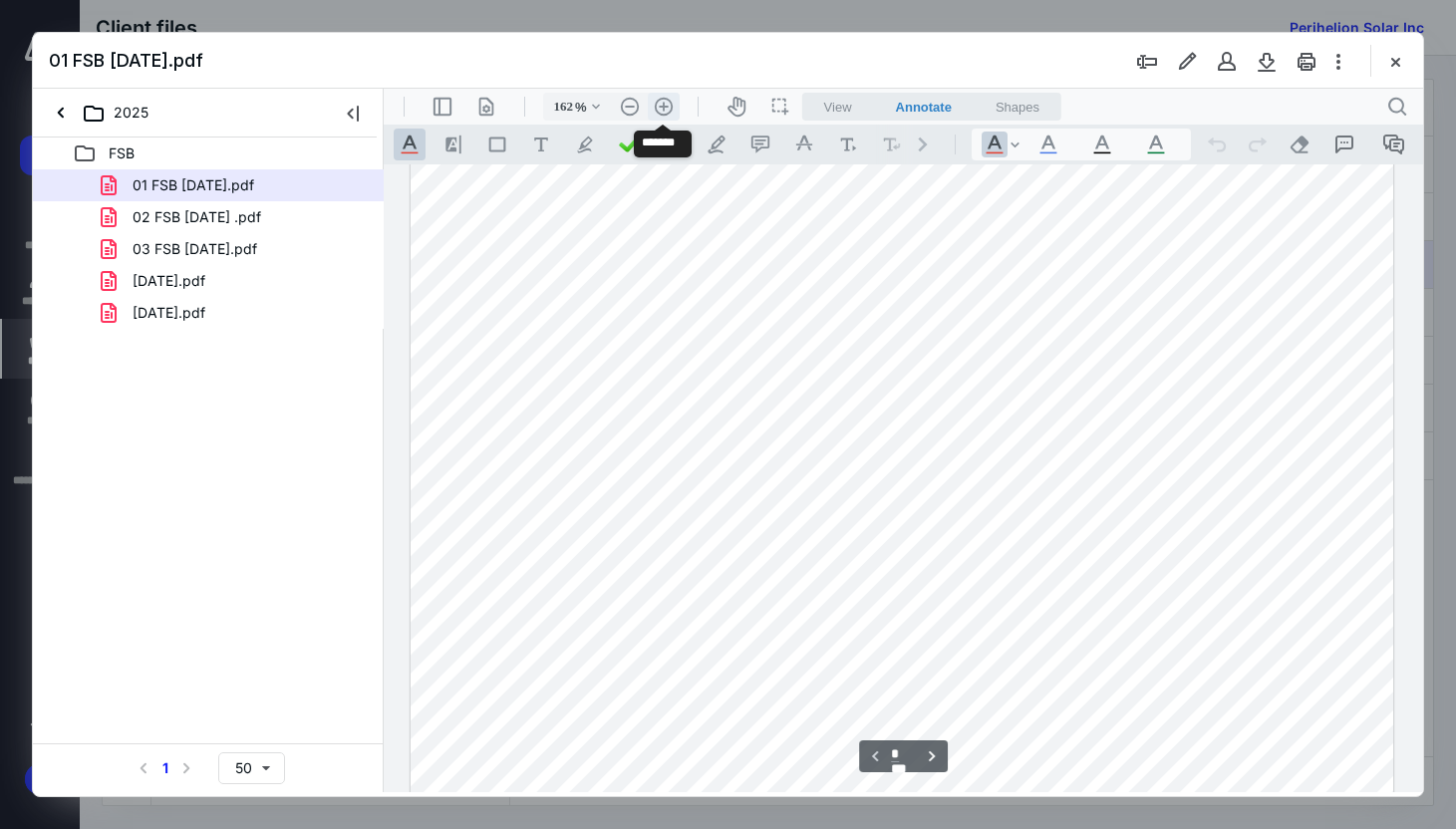 scroll, scrollTop: 450, scrollLeft: 0, axis: vertical 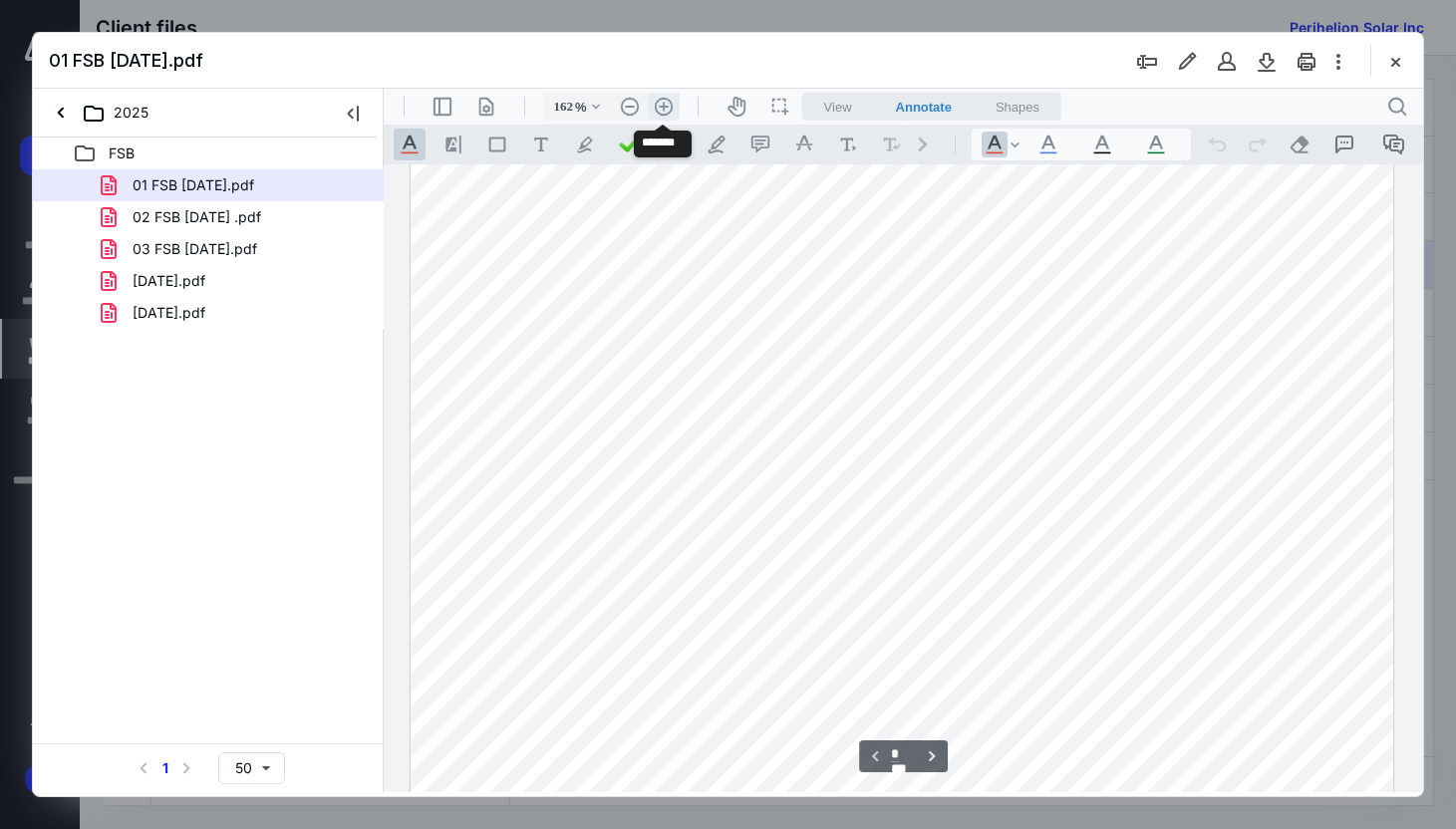 click on ".cls-1{fill:#abb0c4;} icon - header - zoom - in - line" at bounding box center (664, 107) 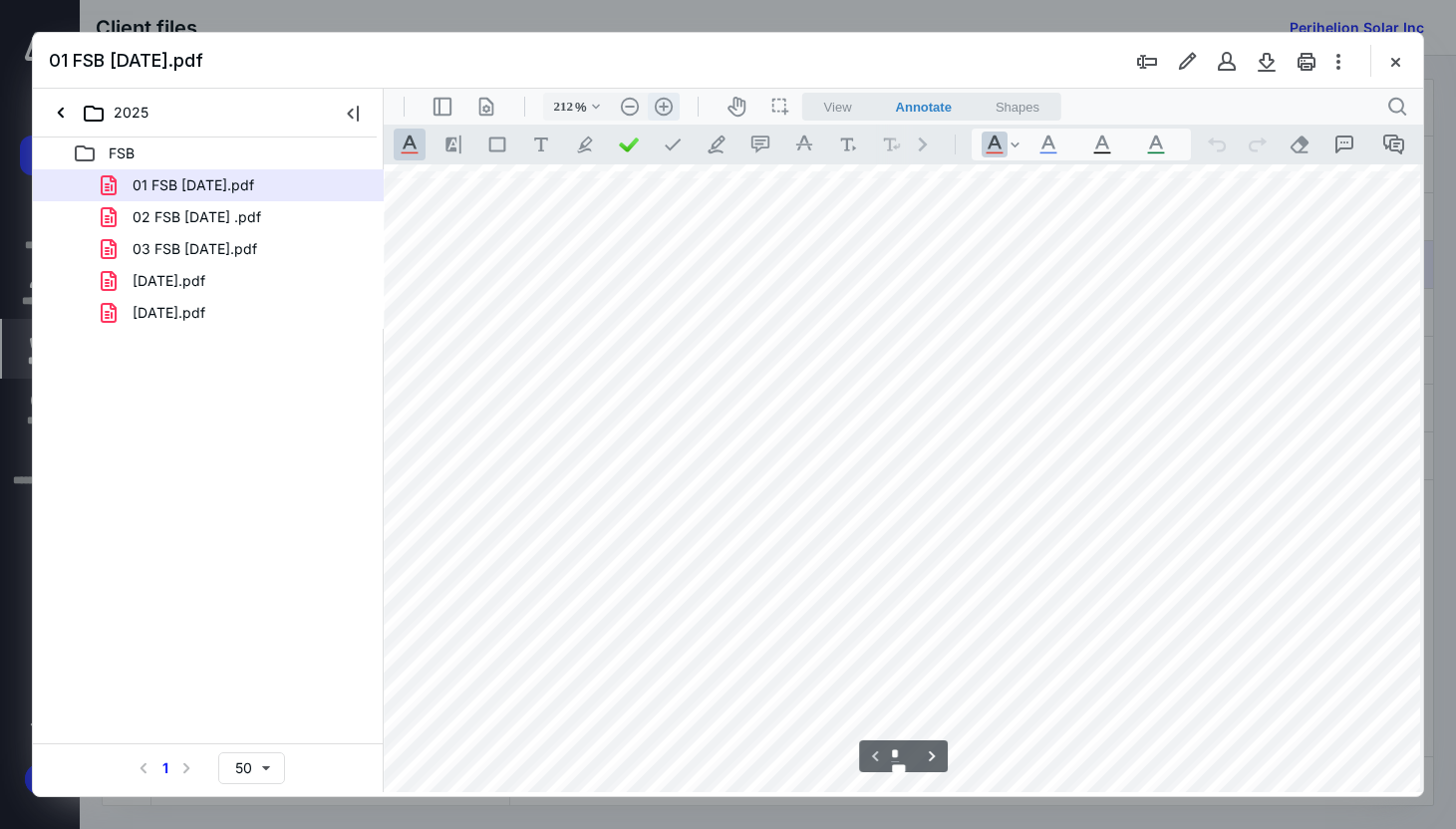 scroll, scrollTop: 996, scrollLeft: 139, axis: both 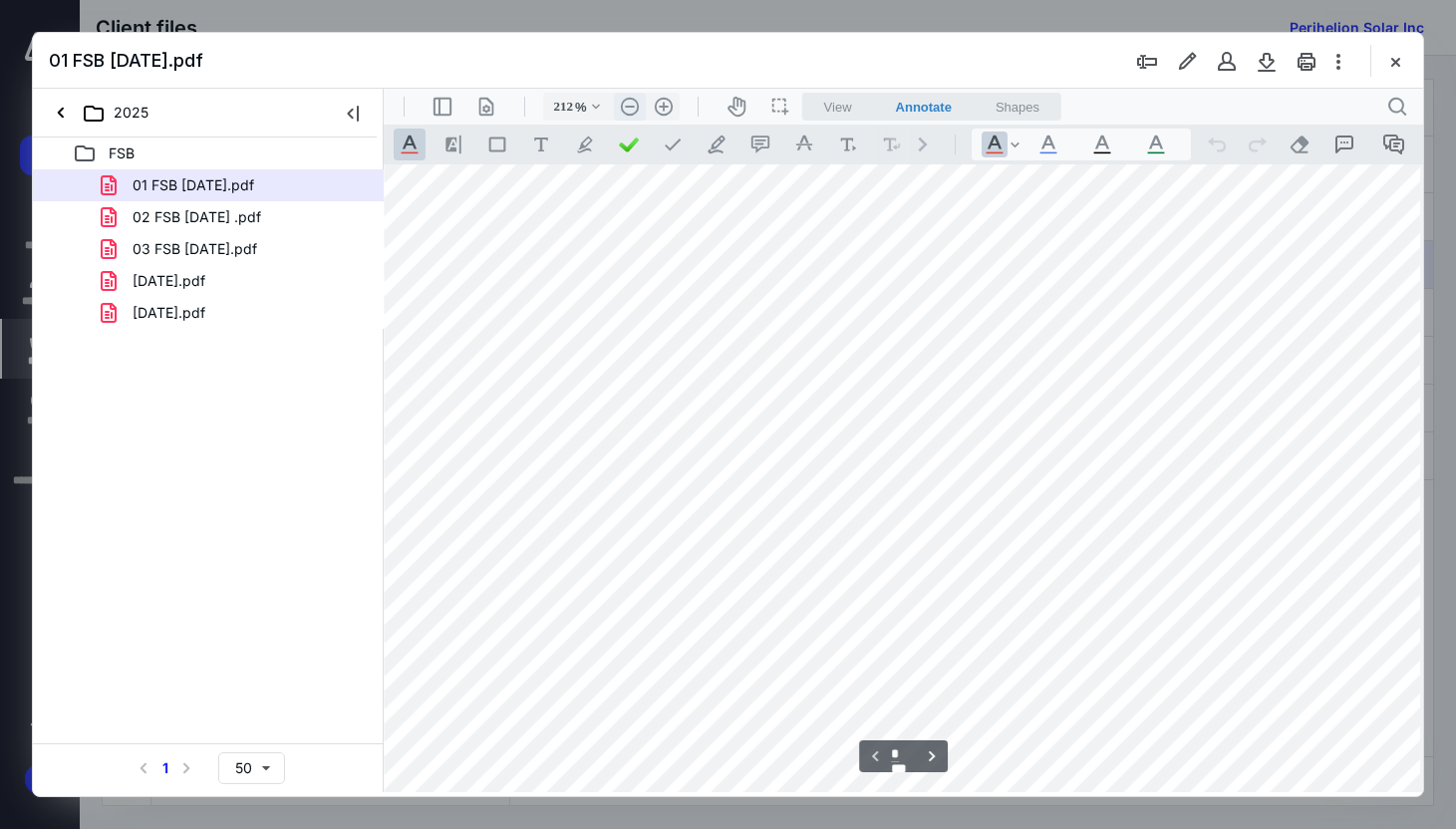 click on ".cls-1{fill:#abb0c4;} icon - header - zoom - out - line" at bounding box center (630, 107) 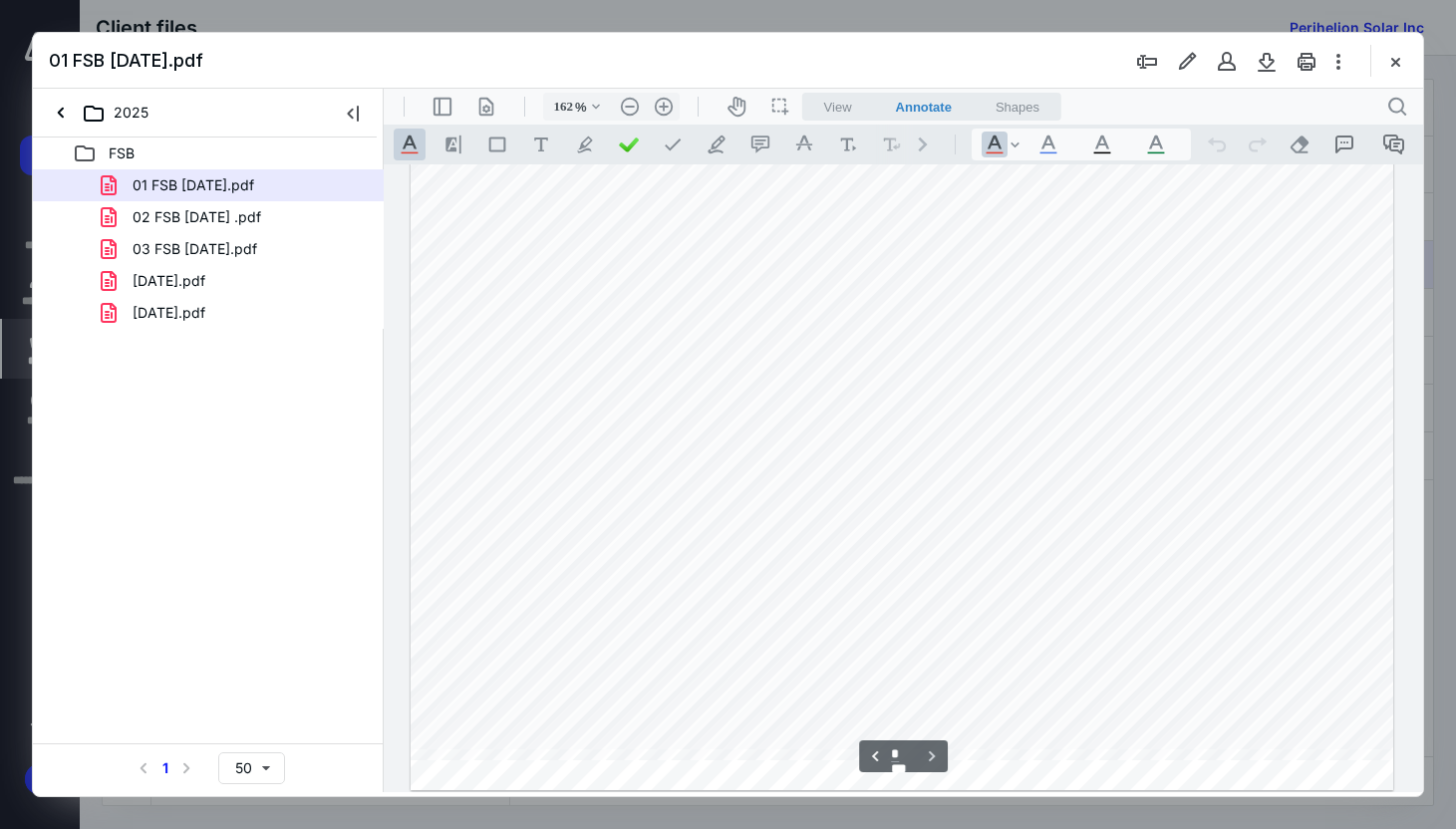 scroll, scrollTop: 7078, scrollLeft: 0, axis: vertical 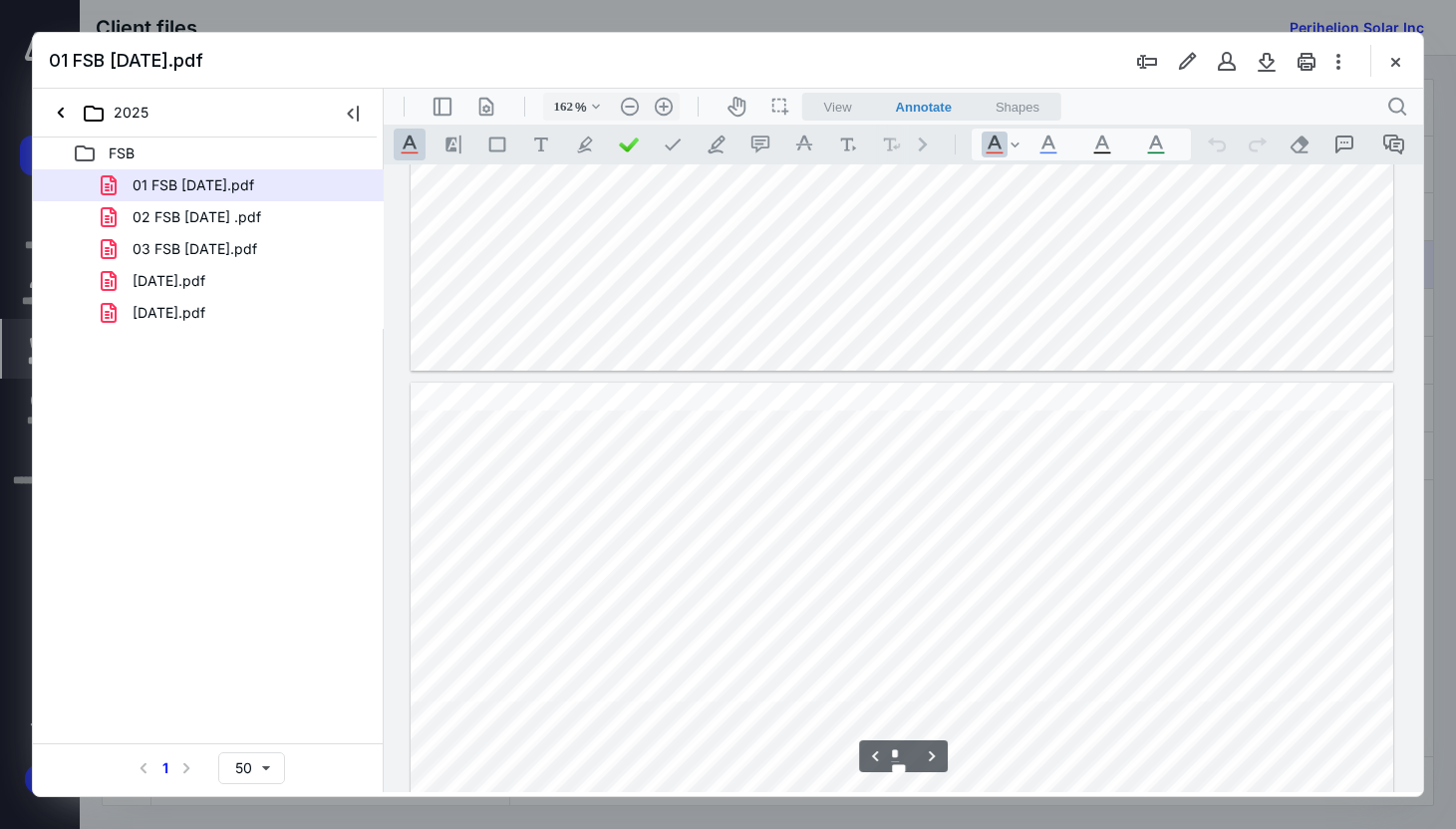 type on "*" 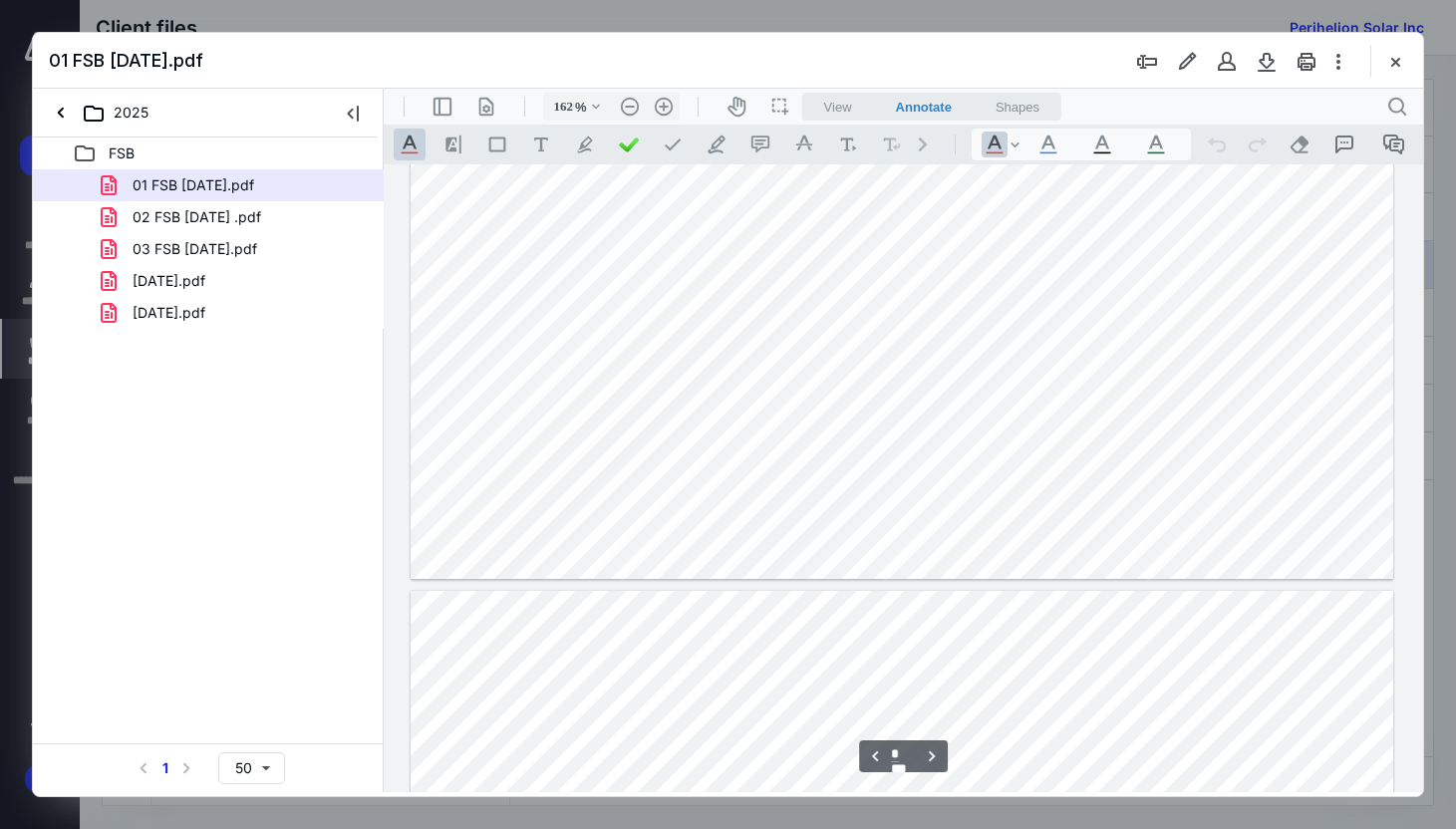 scroll, scrollTop: 4641, scrollLeft: 0, axis: vertical 